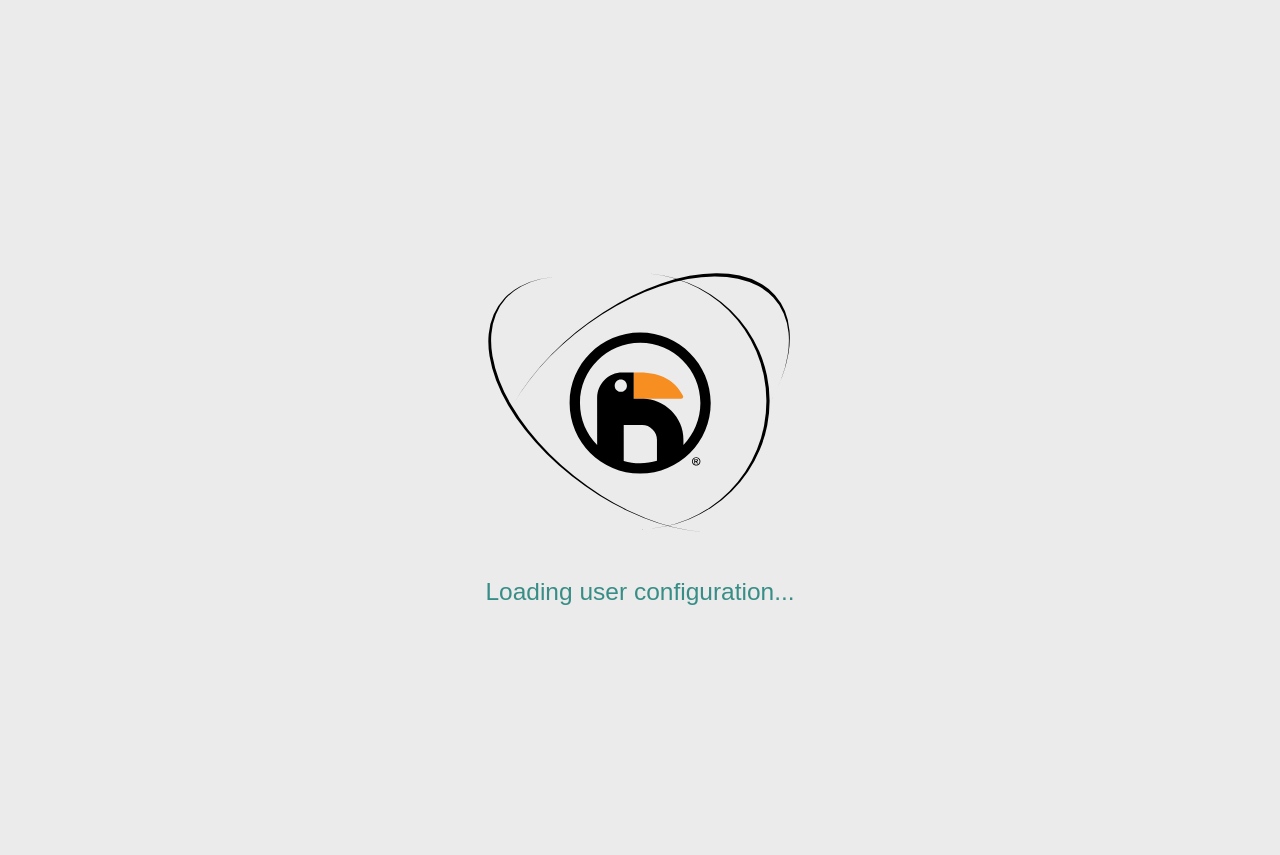 scroll, scrollTop: 0, scrollLeft: 0, axis: both 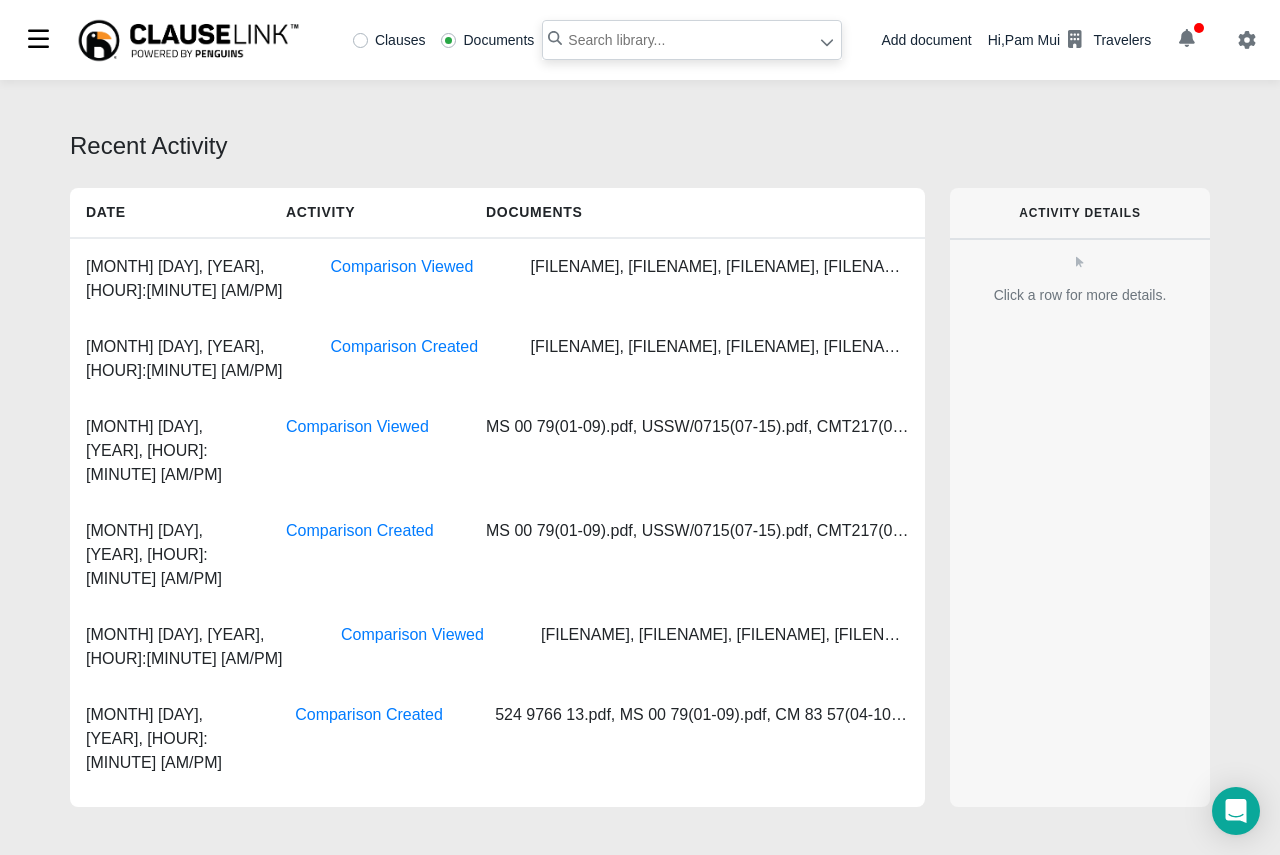 click at bounding box center [692, 40] 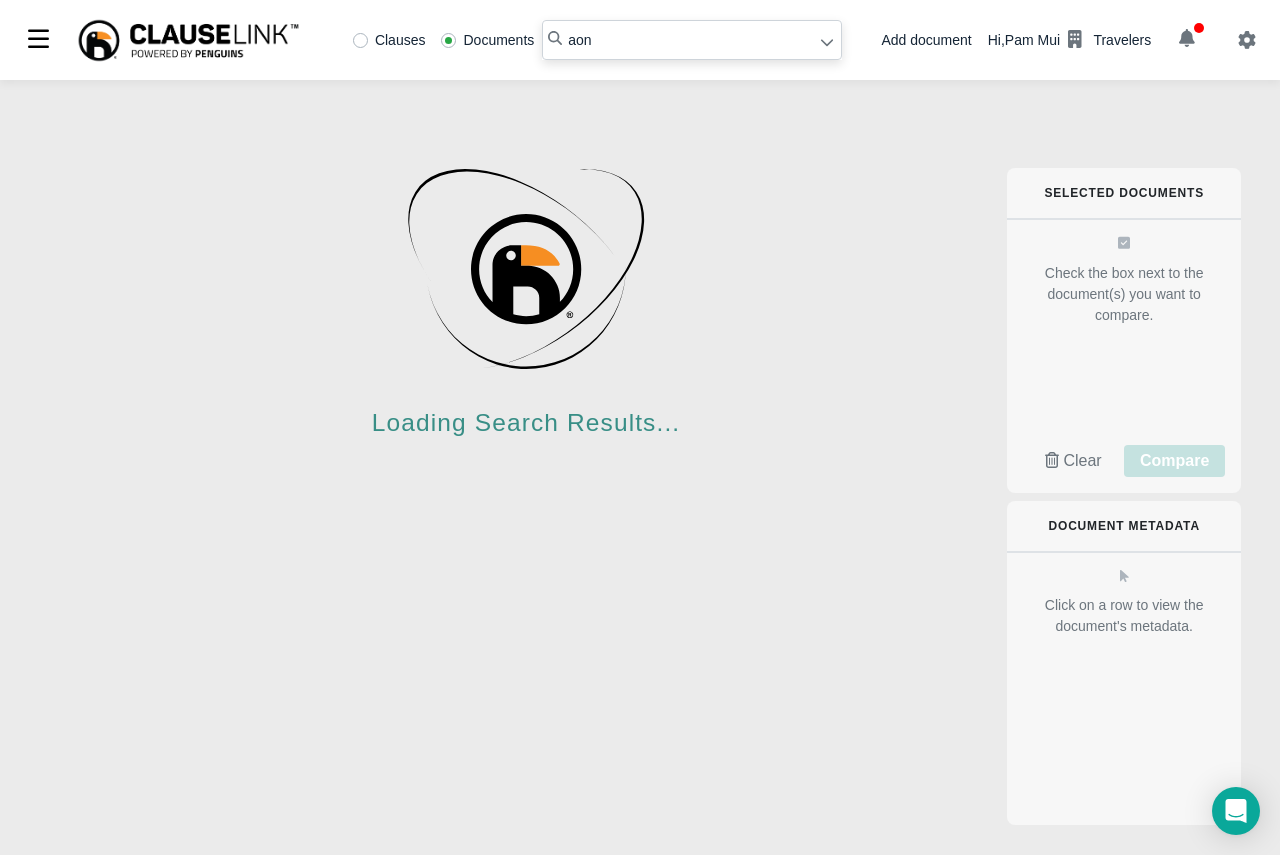 click at bounding box center (555, 38) 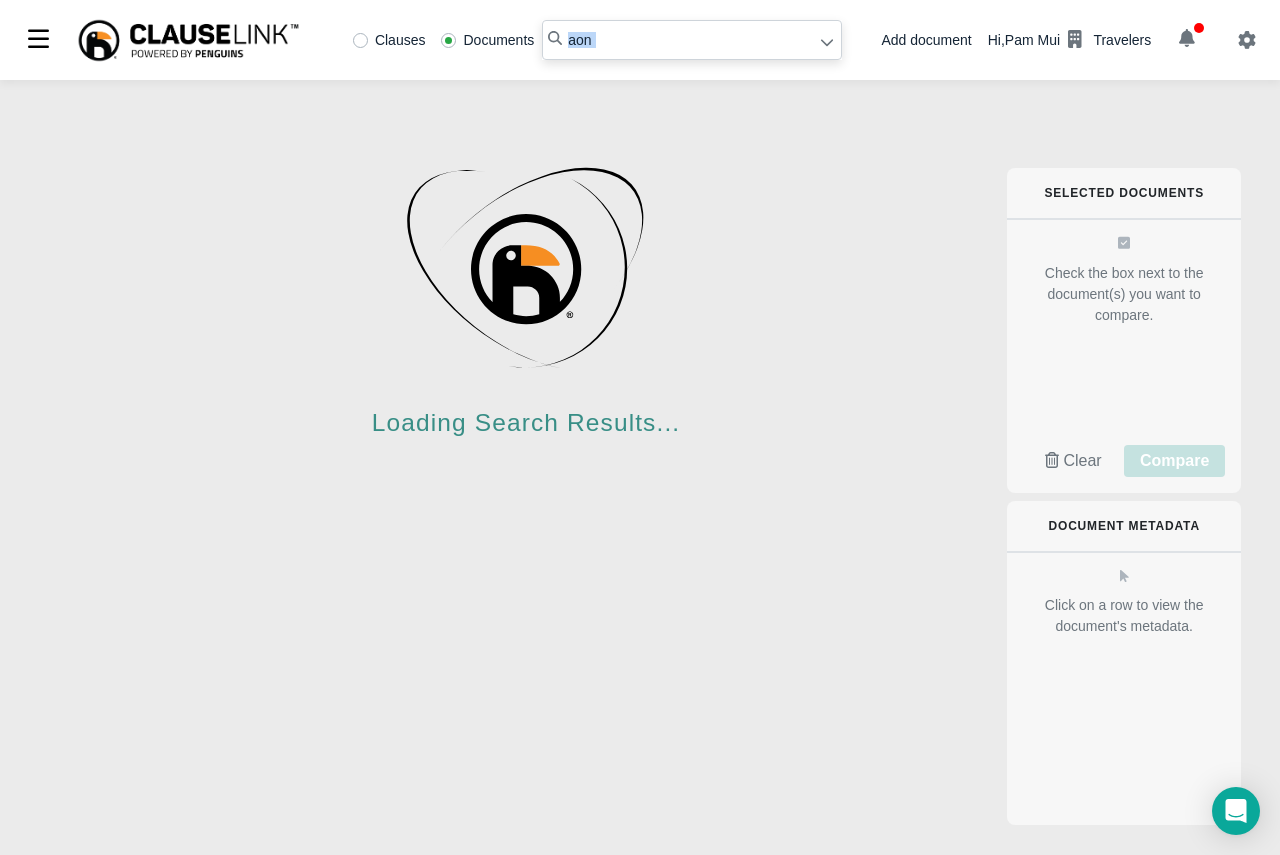 click at bounding box center [555, 38] 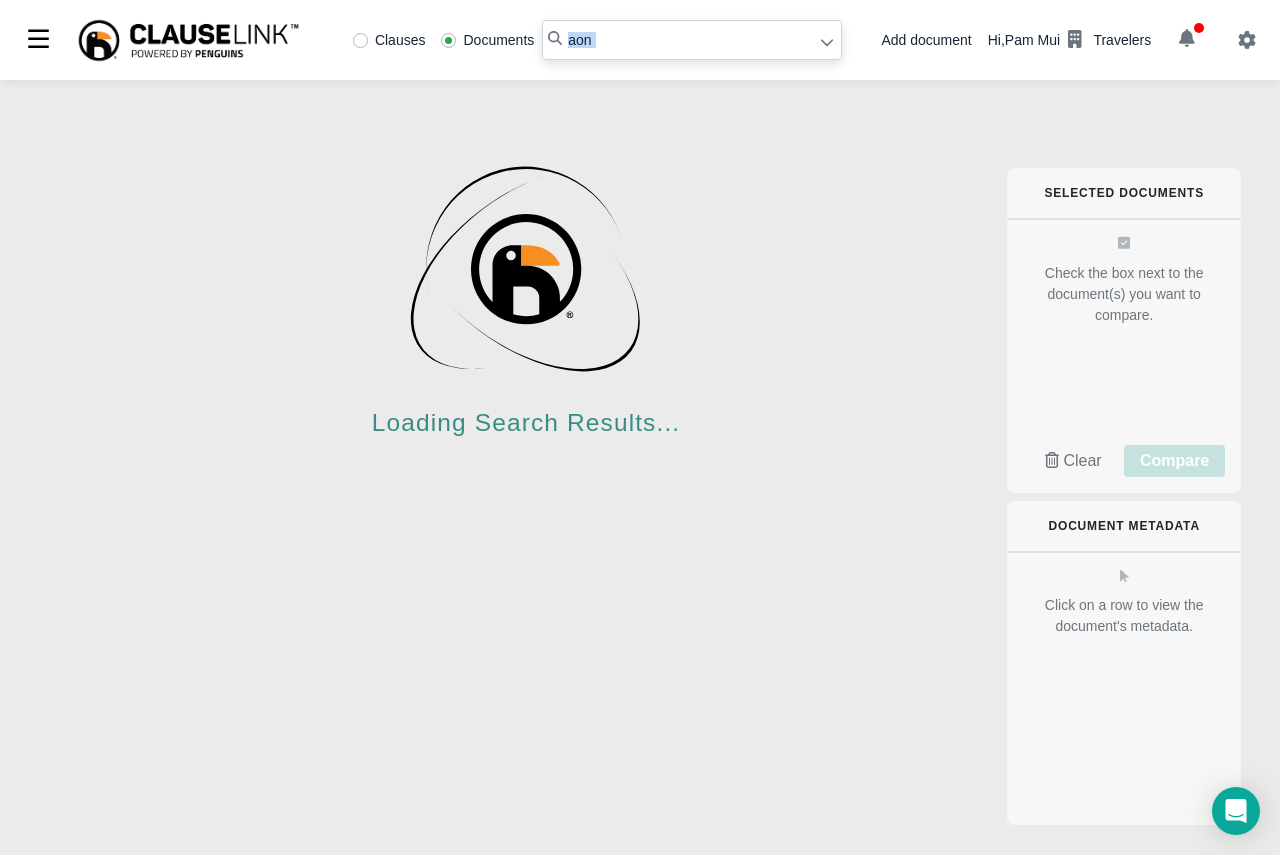 click on "aon" at bounding box center (692, 40) 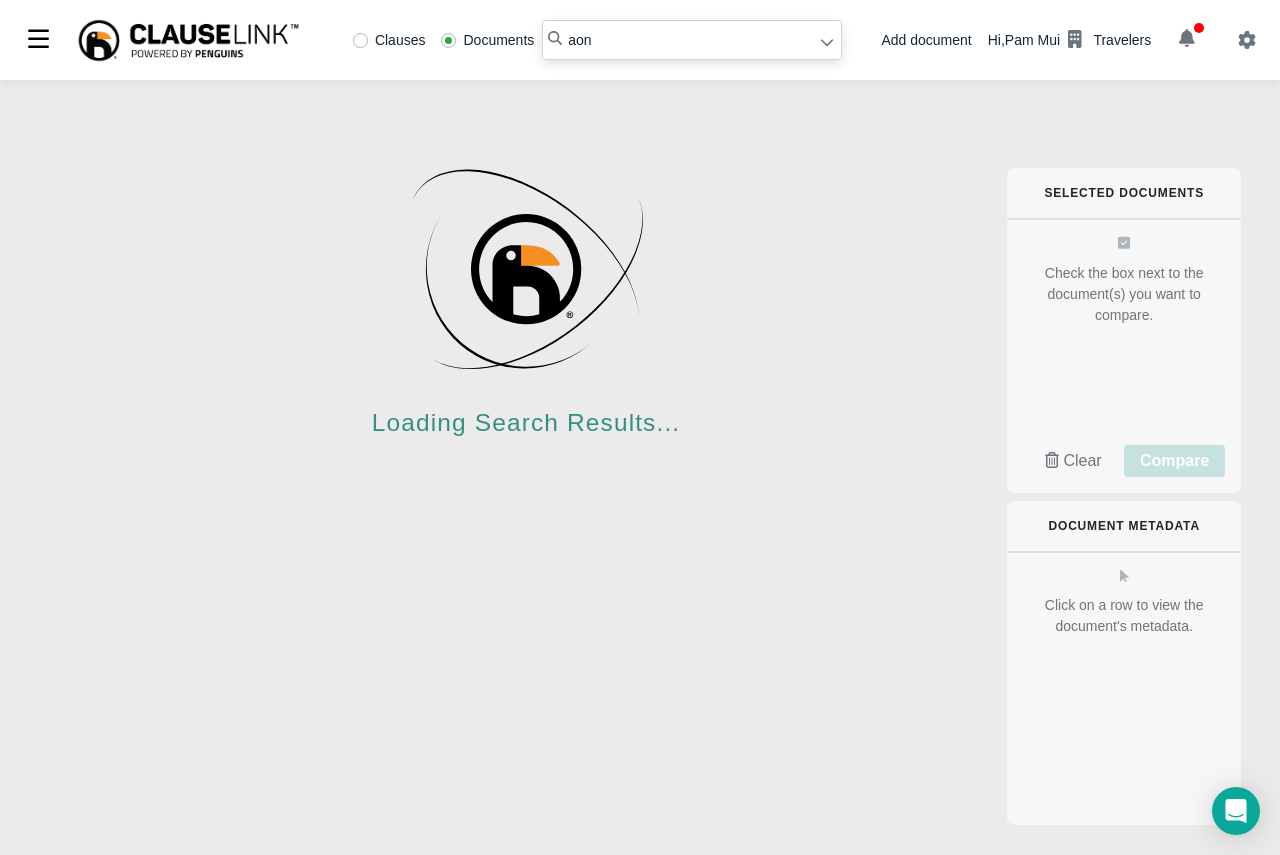 click on "aon" at bounding box center [692, 40] 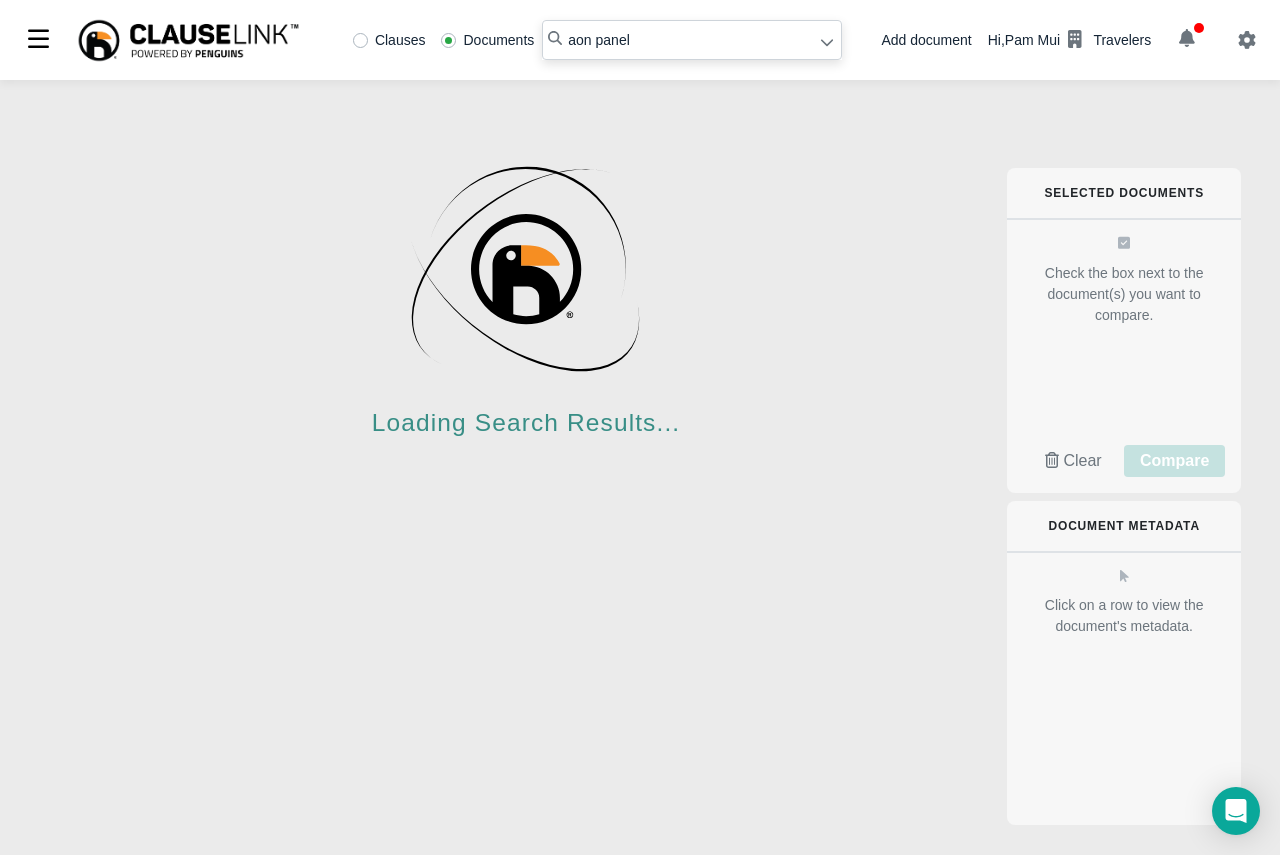 type on "aon panel" 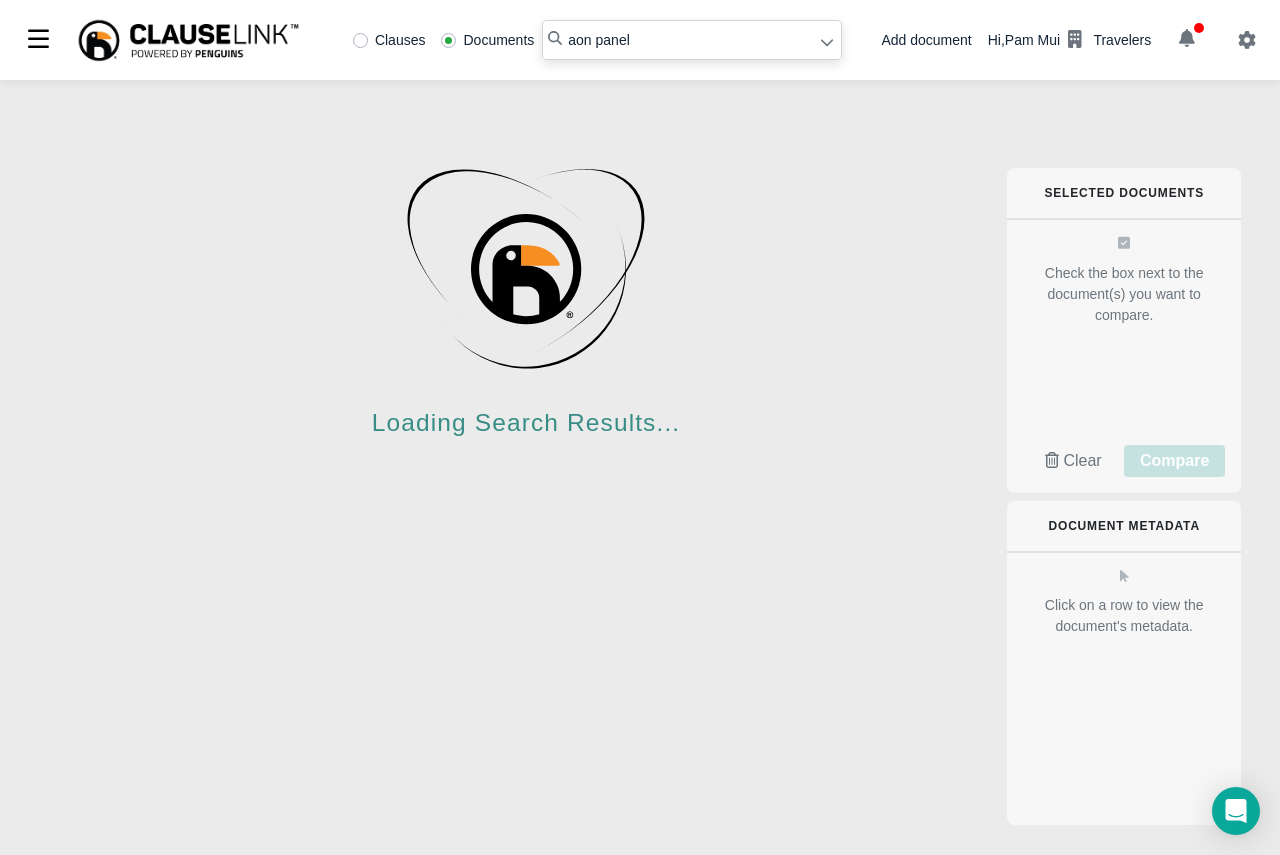 click at bounding box center (526, 269) 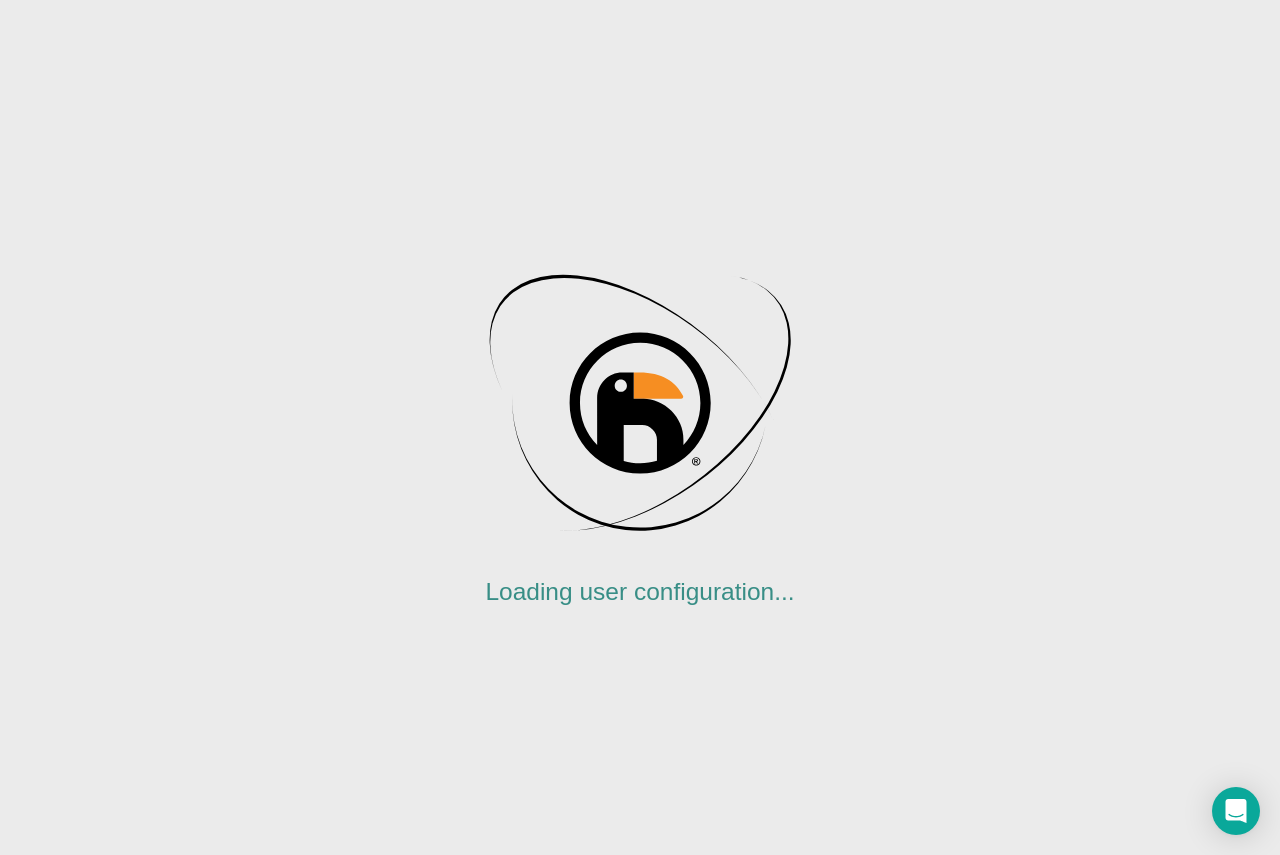 scroll, scrollTop: 0, scrollLeft: 0, axis: both 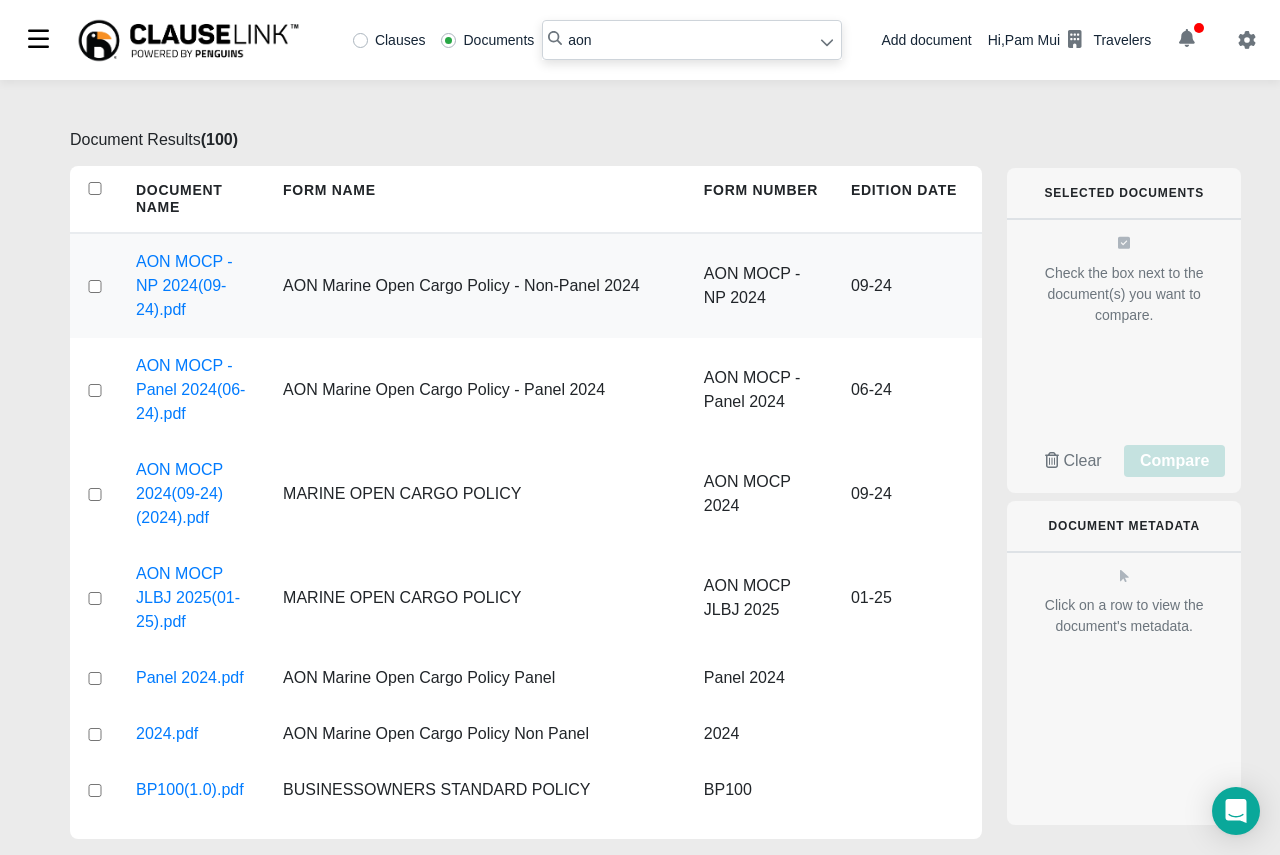 click at bounding box center (95, 286) 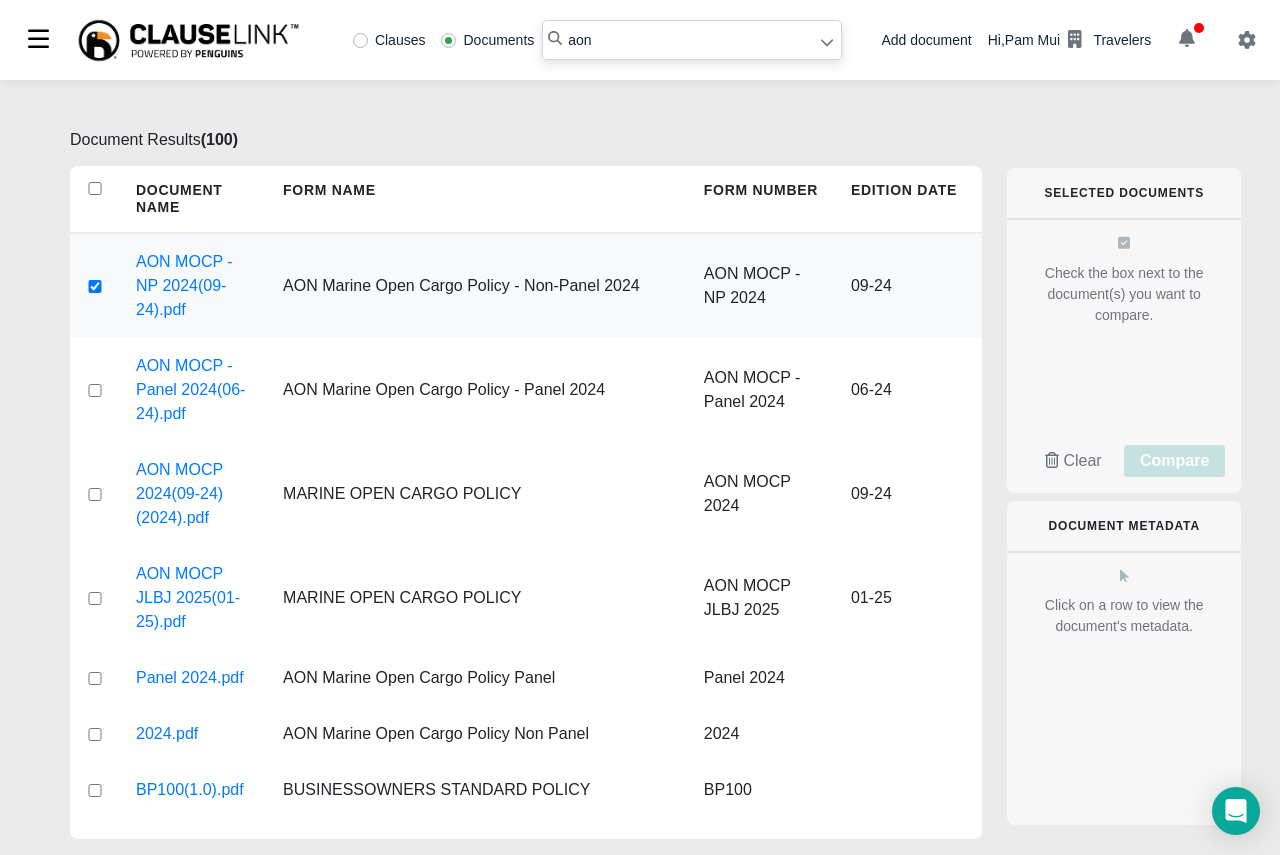 checkbox on "true" 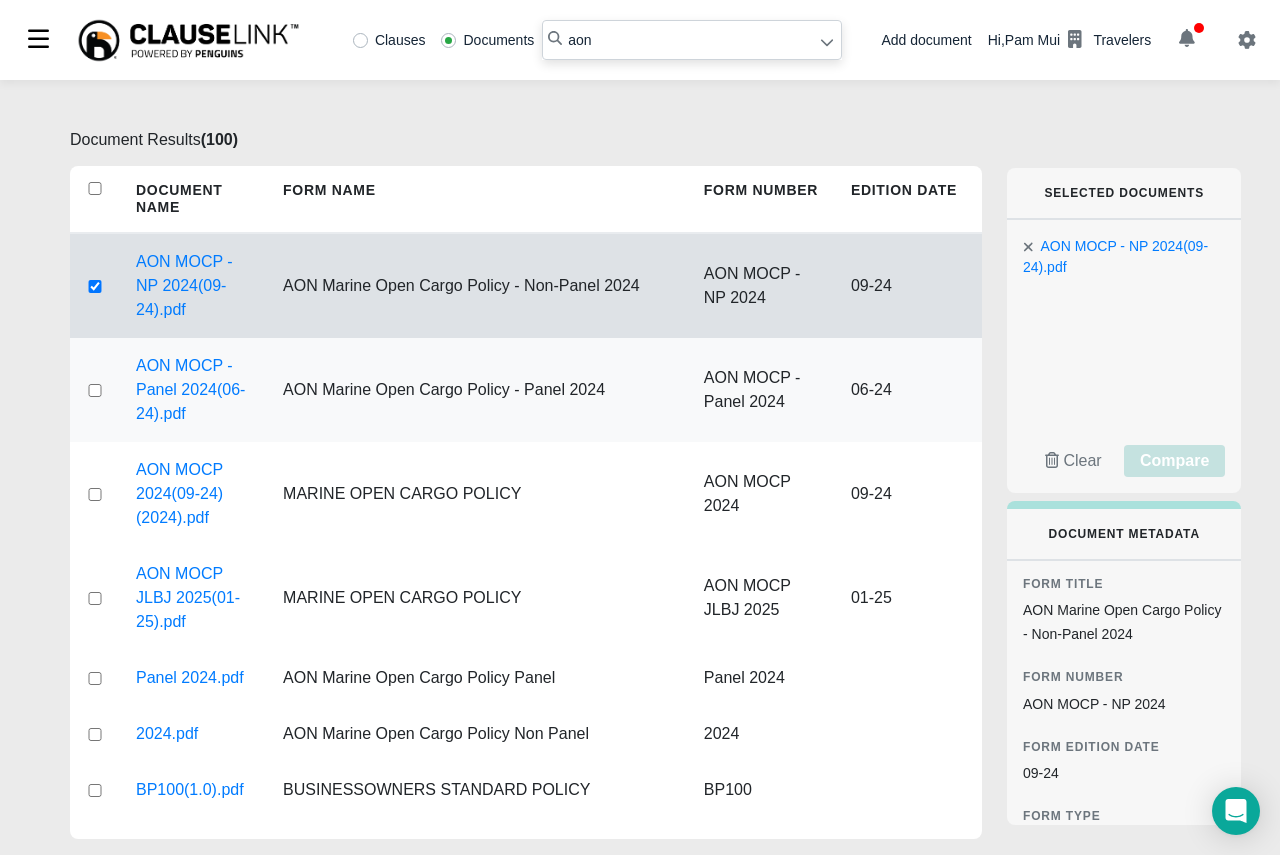 click at bounding box center (95, 390) 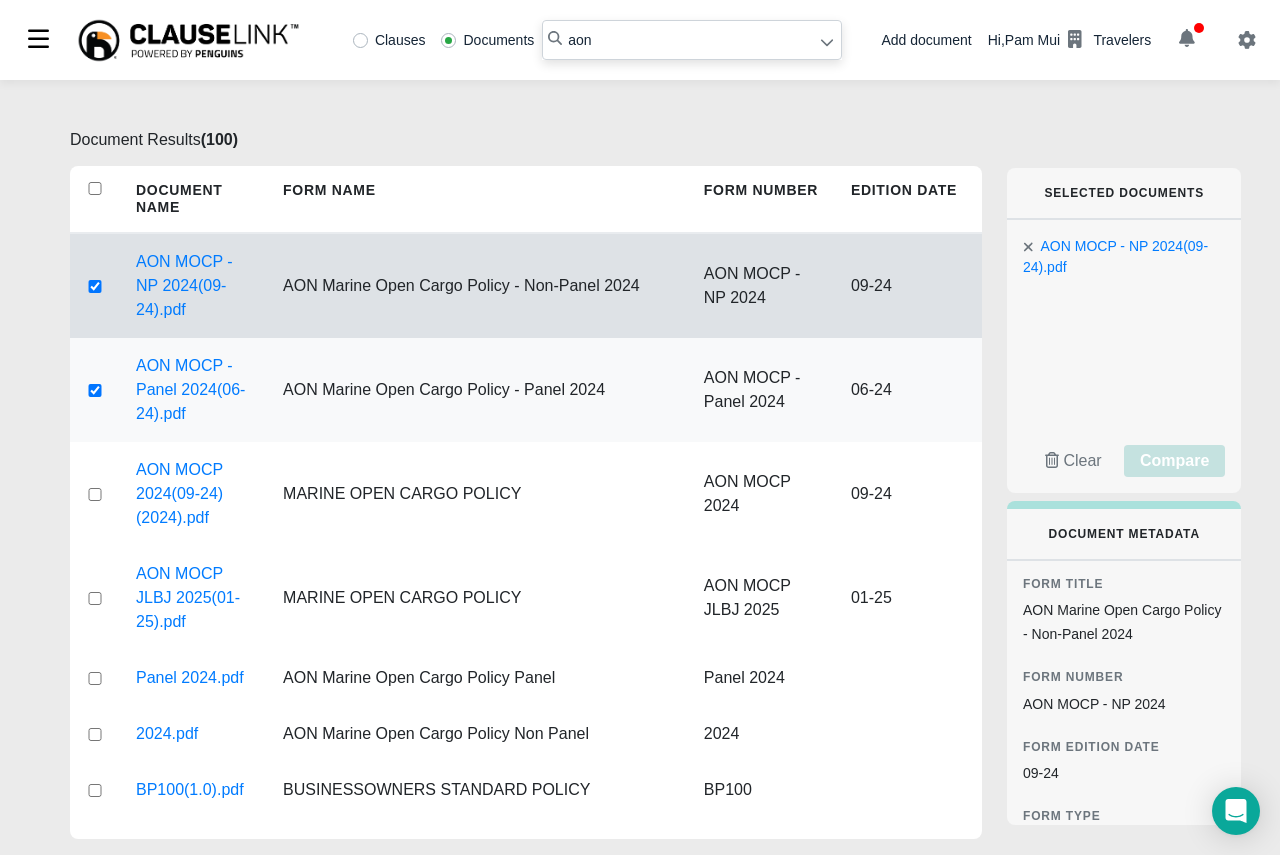 checkbox on "true" 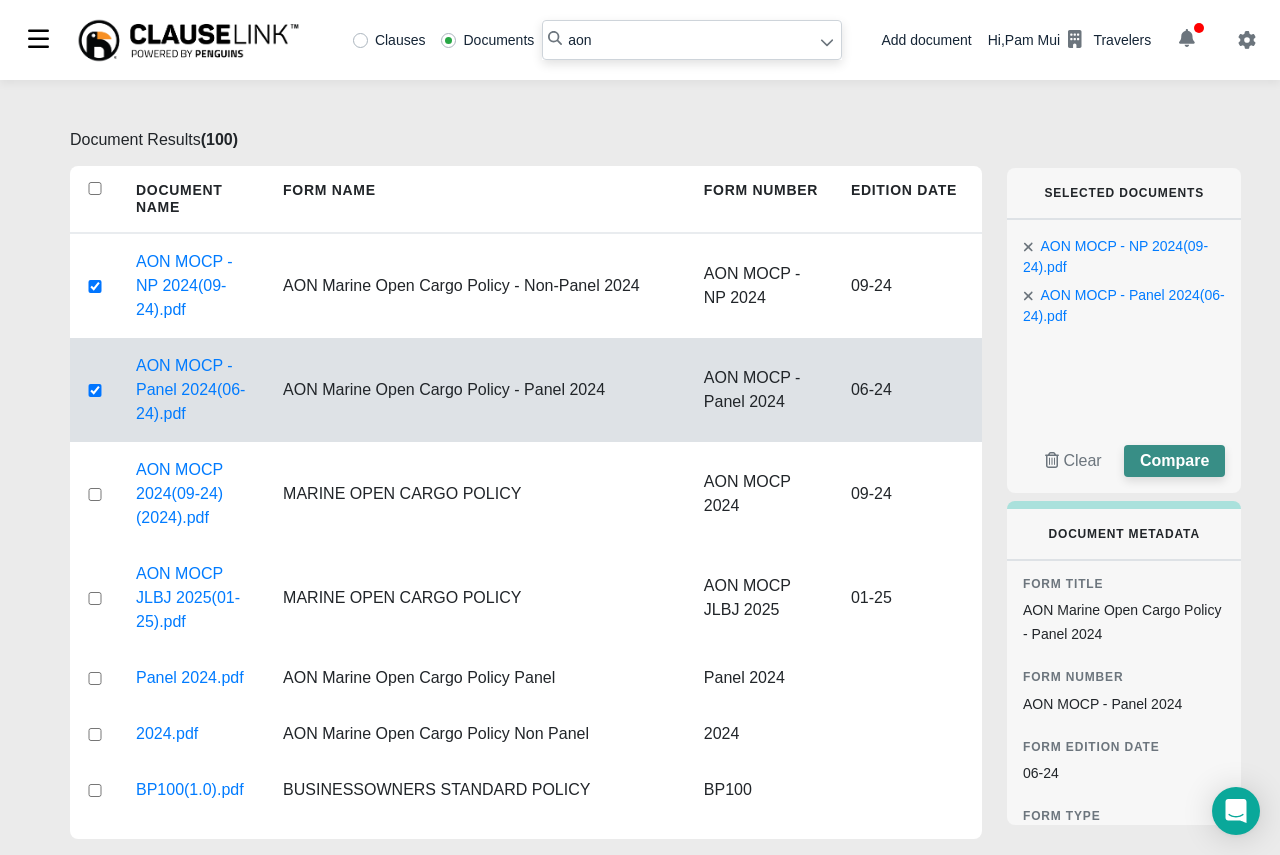 click on "Compare" at bounding box center [1174, 460] 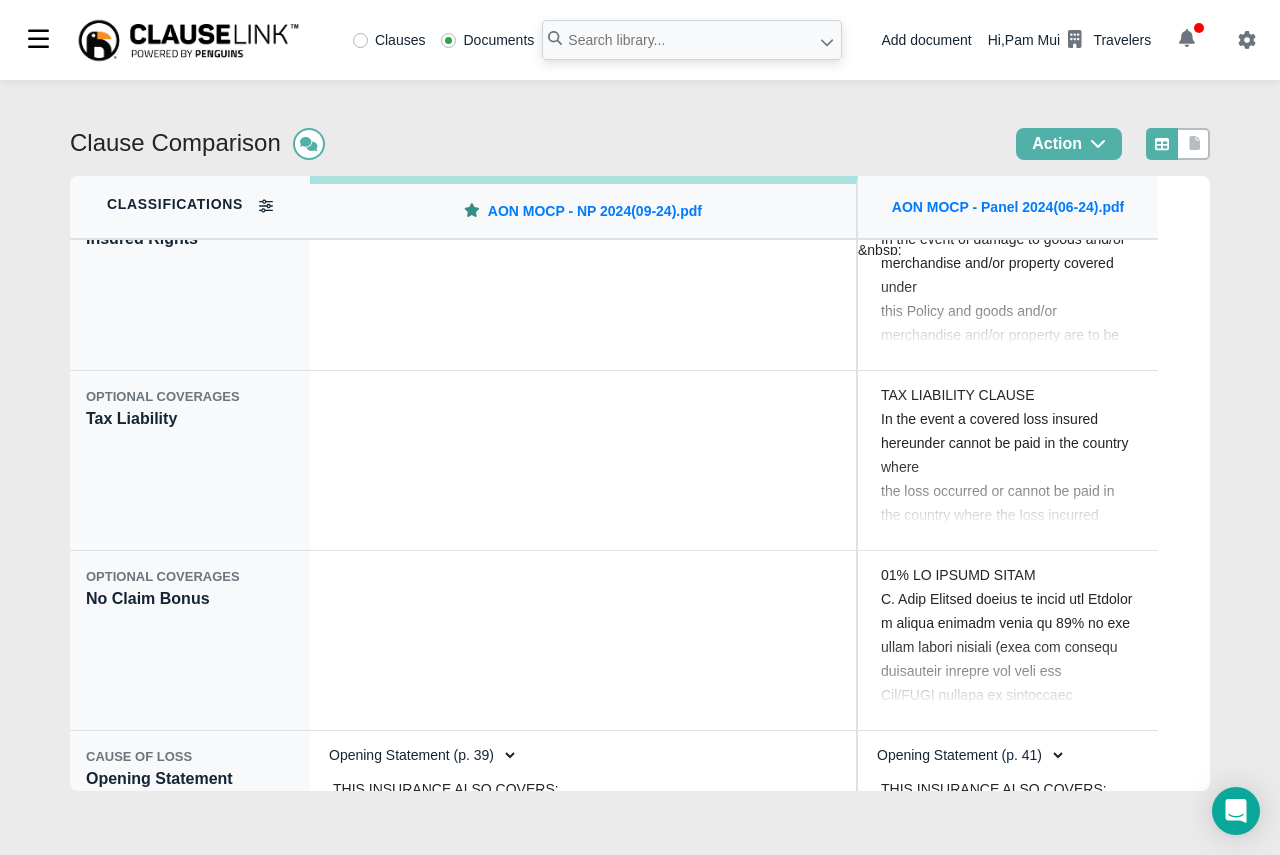 scroll, scrollTop: 18542, scrollLeft: 0, axis: vertical 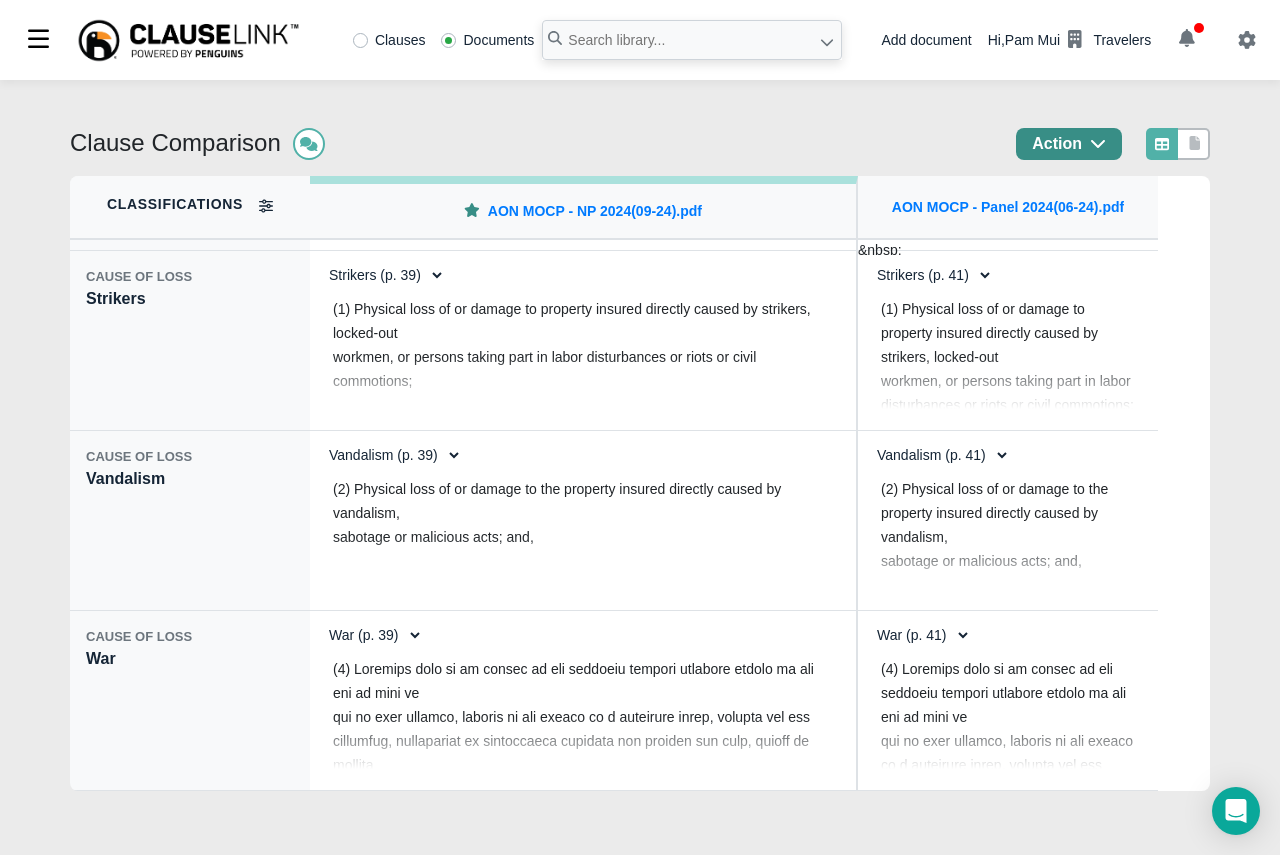 click at bounding box center (1098, 143) 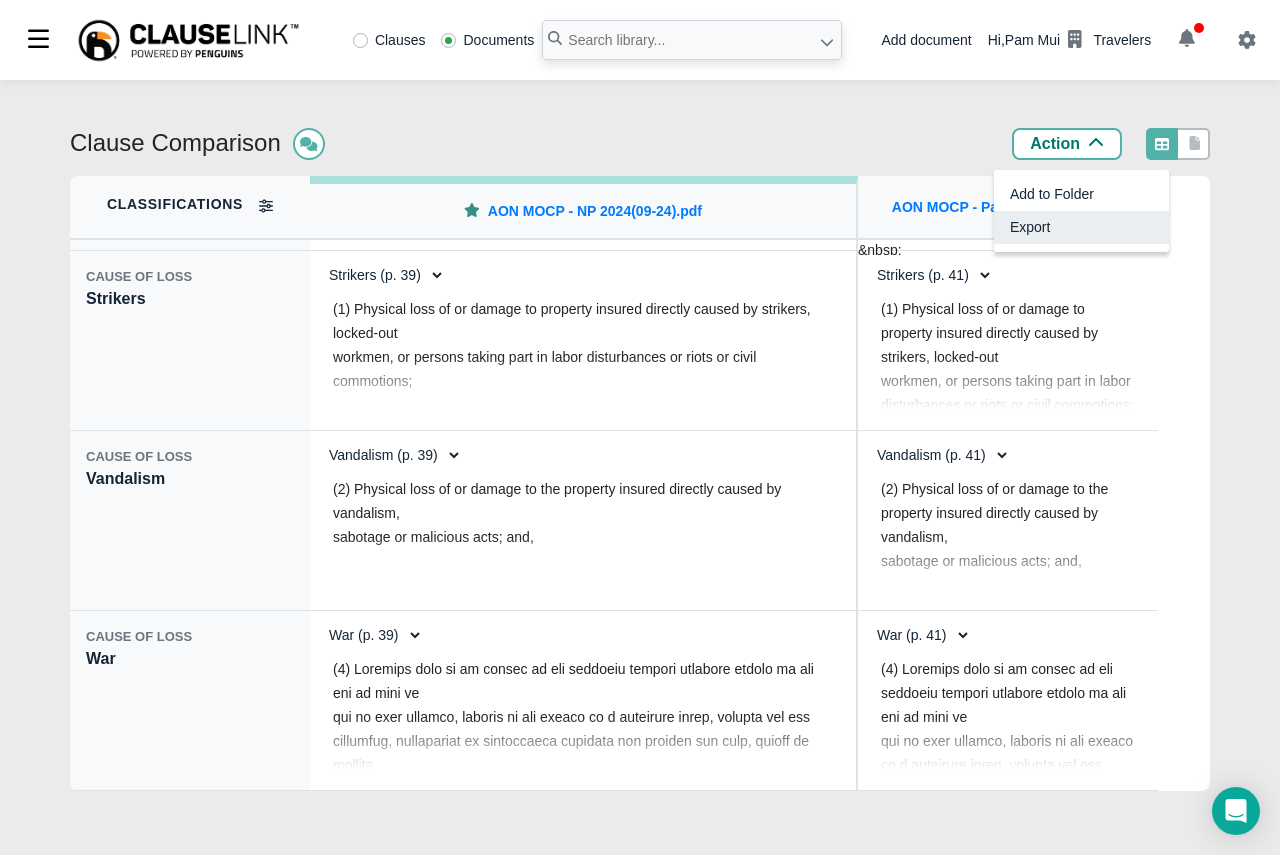 click on "Export" at bounding box center [1081, 227] 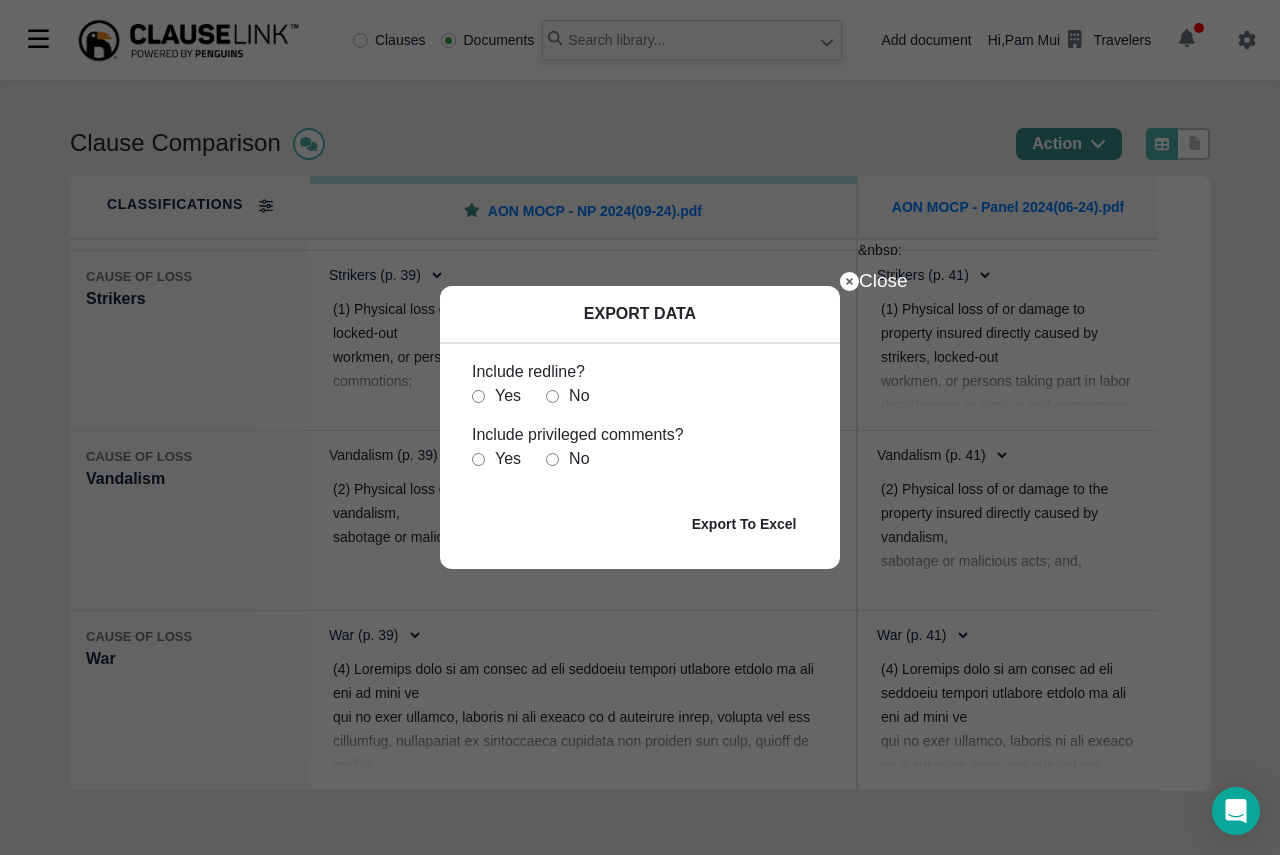 click at bounding box center (478, 396) 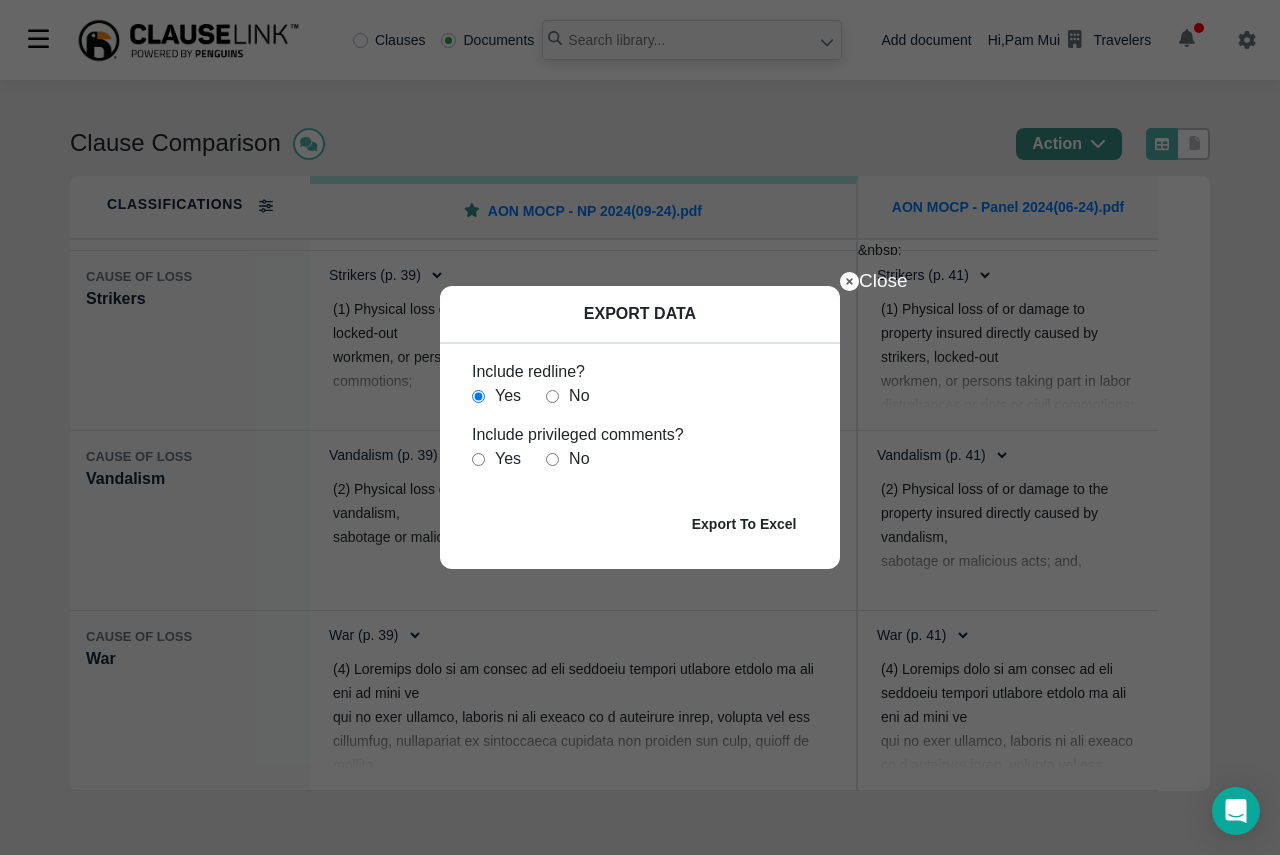 click at bounding box center (552, 459) 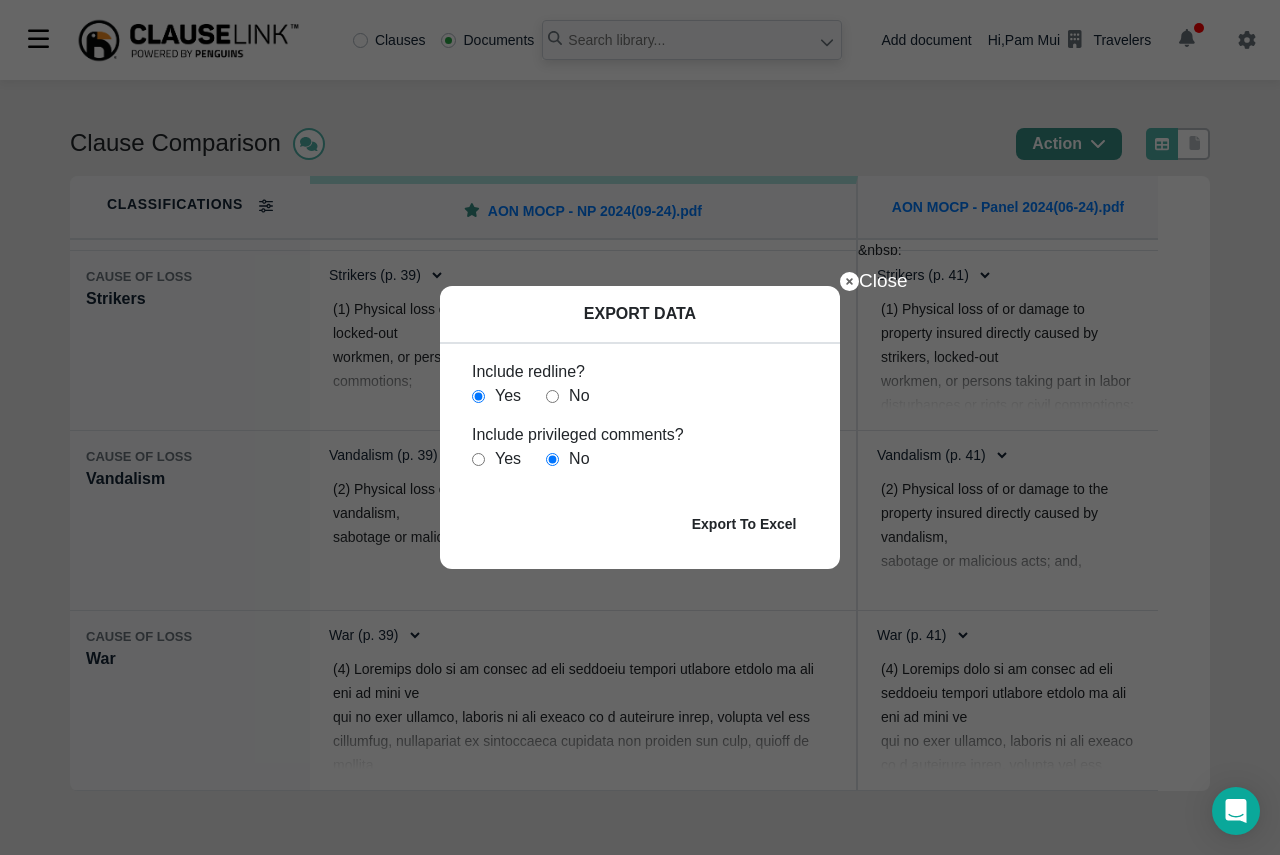 click on "Export To Excel" at bounding box center (744, 524) 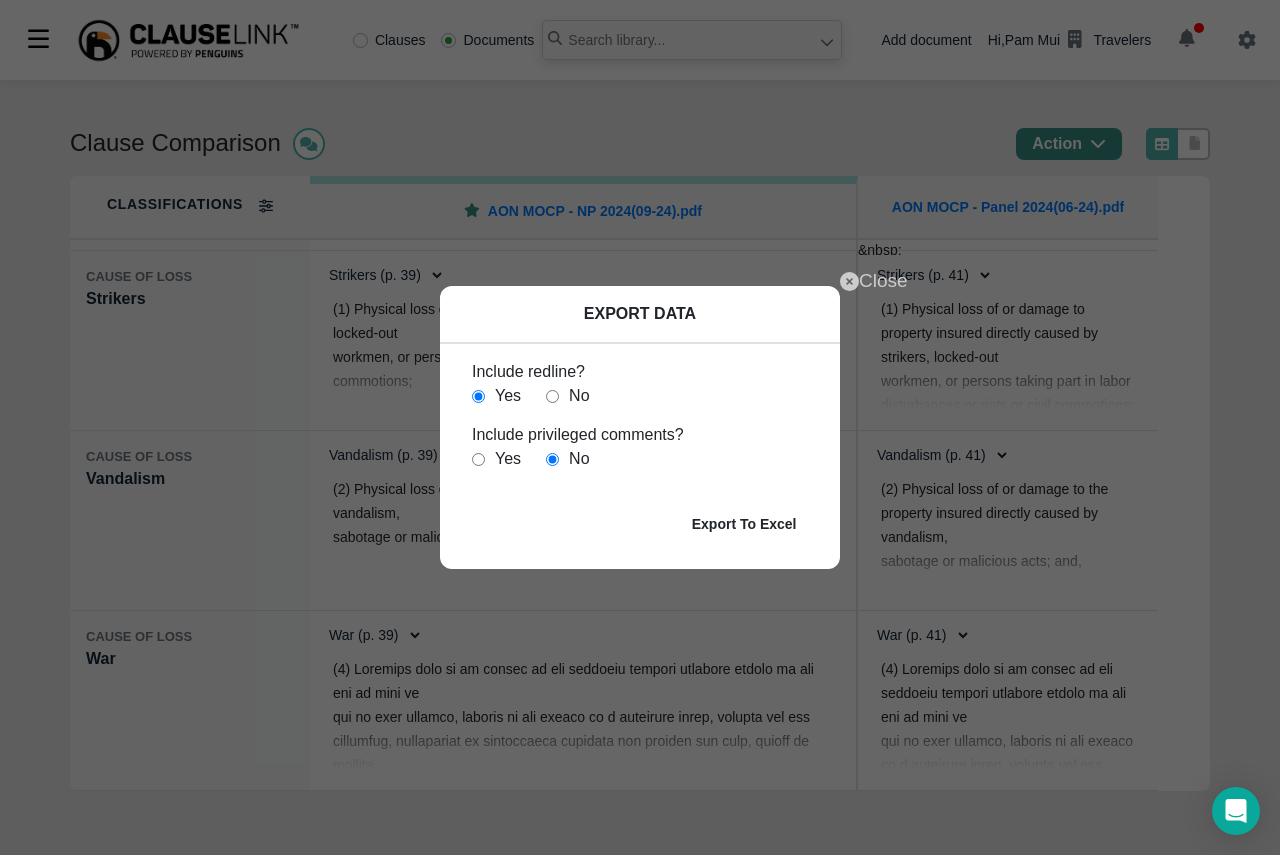 click on "Close" at bounding box center (1040, 281) 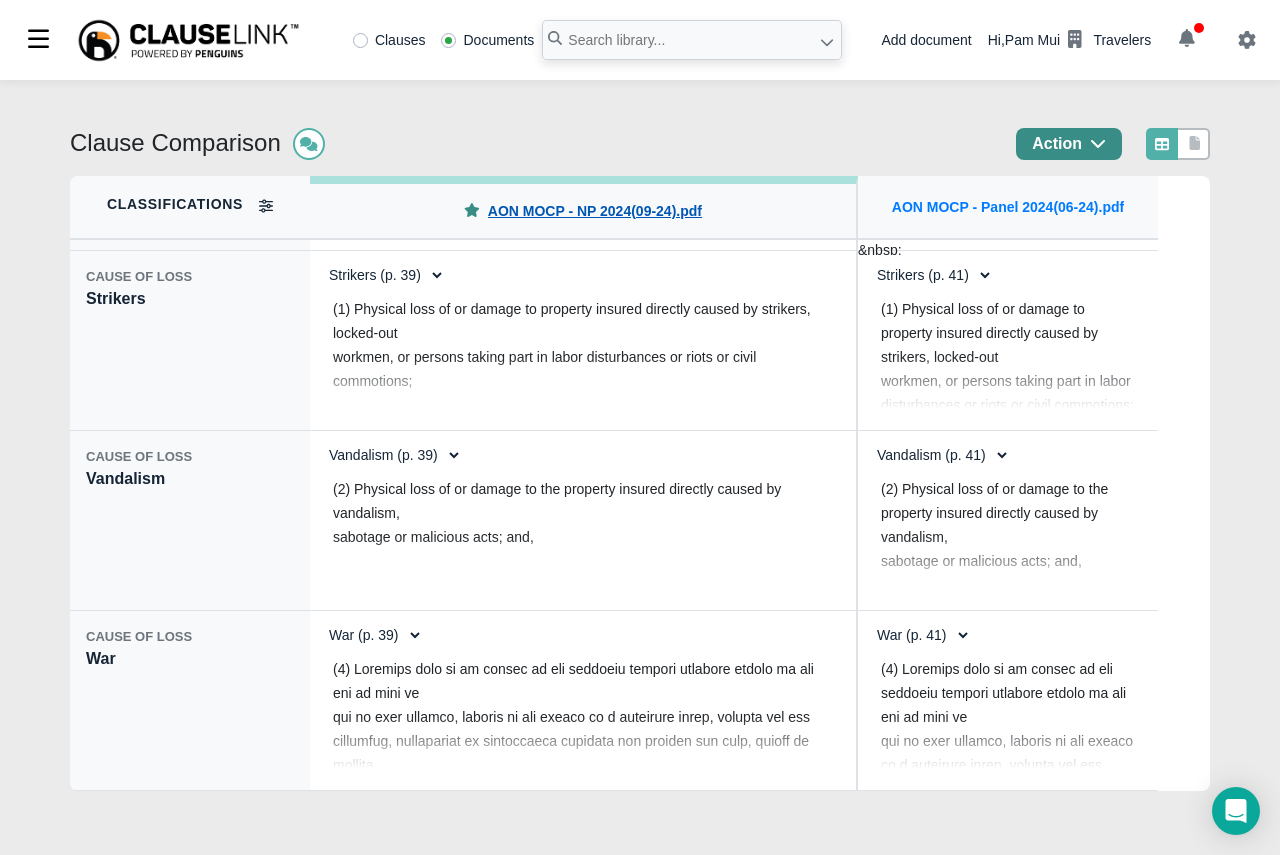 click on "AON MOCP - NP 2024(09-24).pdf" at bounding box center (595, 211) 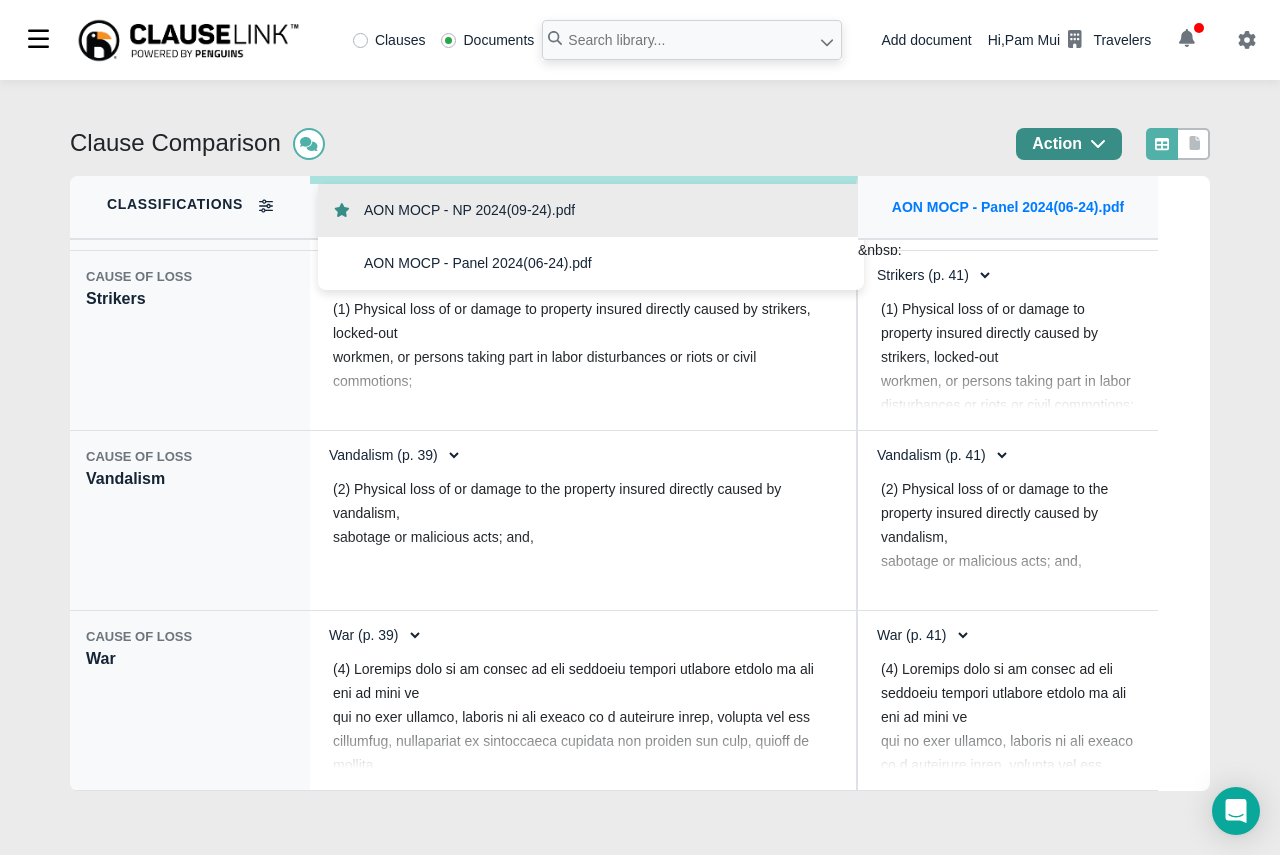 click on "Clause Comparison Action Classifications WHO IS AN INSURED Who Is An Insured CONDITIONS Loss Payee CONDITIONS Cancellation Or Non-renewal INSURING AGREEMENTS Cargo CONDITIONS Insurable Interest CONDITIONS Conveyance CONDITIONS Vessel LIMITS OF INSURANCE Limits Of Insurance EXCLUSIONS Trade Sanctions CONDITIONS Insurance Agent Or Broker CONDITIONS Certificate Of Insurance CONDITIONS Riot Or Civil Commotion CONDITIONS Declarations CONDITIONS Related Acts, Errors Or Omissions CONDITIONS Excess Insurance CONDITIONS Premium CONDITIONS Inspections CONDITIONS Headings CONDITIONS Warranties Or Representations CONDITIONS Valuation CONDITIONS Currency CONDITIONS Other Terms CONDITIONS Deductibles CONDITIONS Covered Peril CONDITIONS Fpa CONDITIONS Sue And Labor CONDITIONS Inchmaree CONDITIONS Explosion CONDITIONS Fumigation CONDITIONS Shore Perils CONDITIONS Landing, Warehousing And Forwarding CONDITIONS Transit Interruption CONDITIONS Salvage CONDITIONS Collision CONDITIONS Carrier CONDITIONS Neglect CONDITIONS Release" at bounding box center (640, 467) 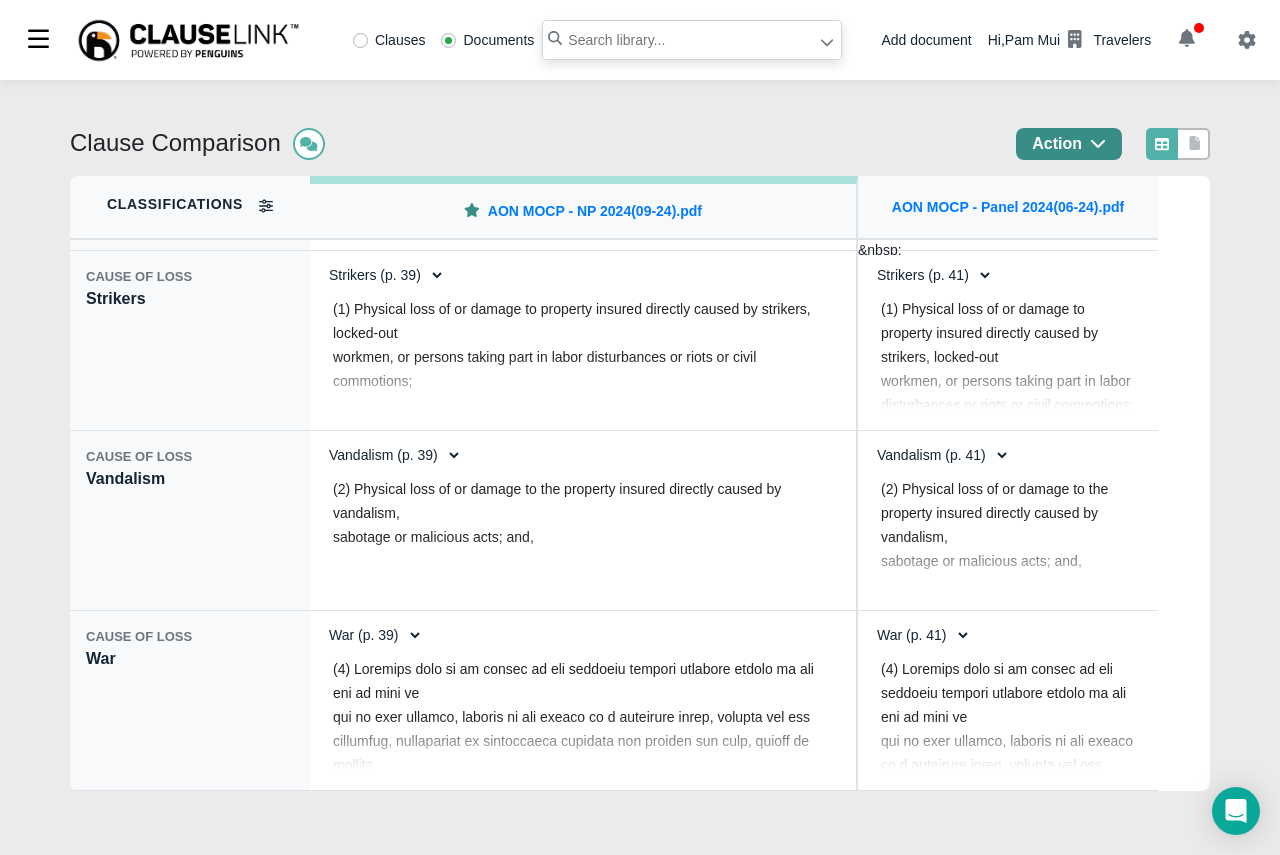 click at bounding box center (692, 40) 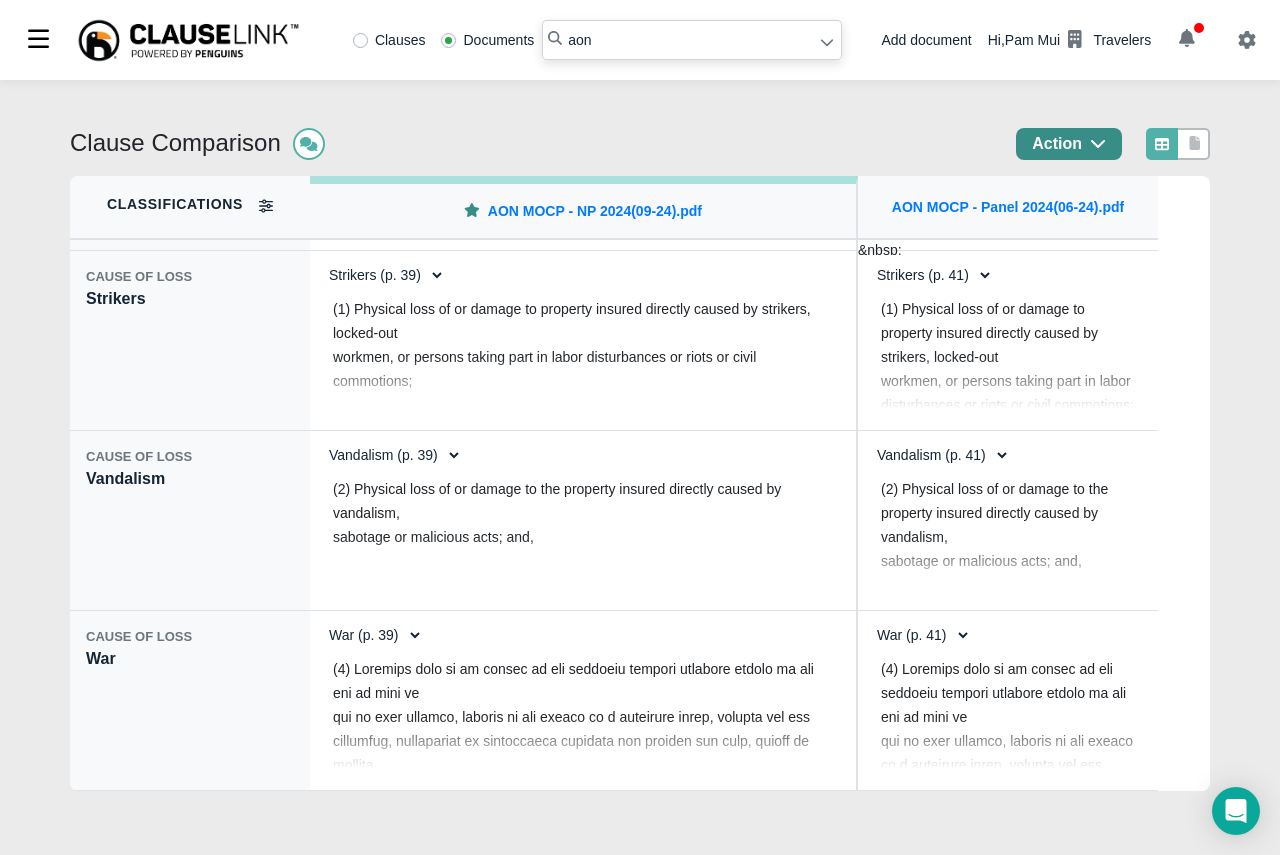 type on "aon" 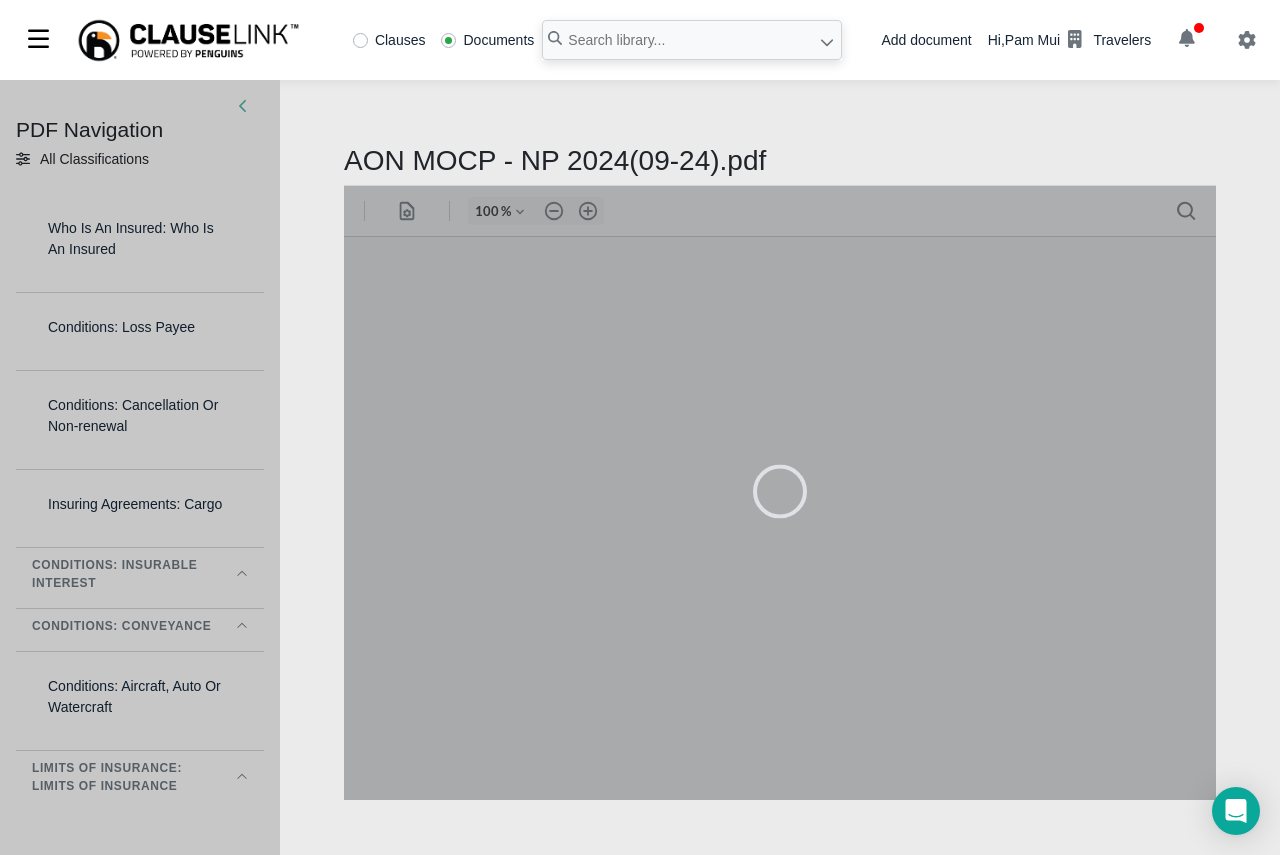 scroll, scrollTop: 0, scrollLeft: 0, axis: both 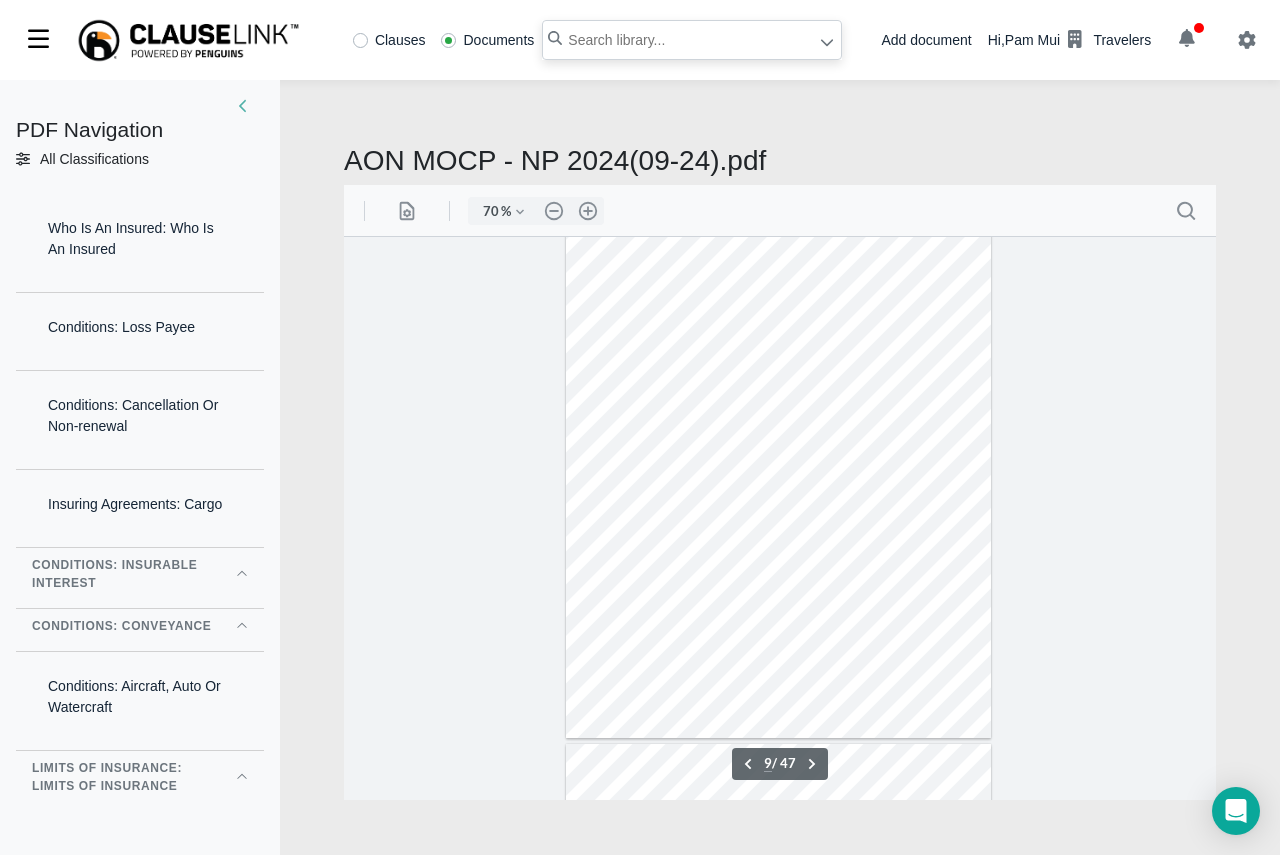 click at bounding box center [692, 40] 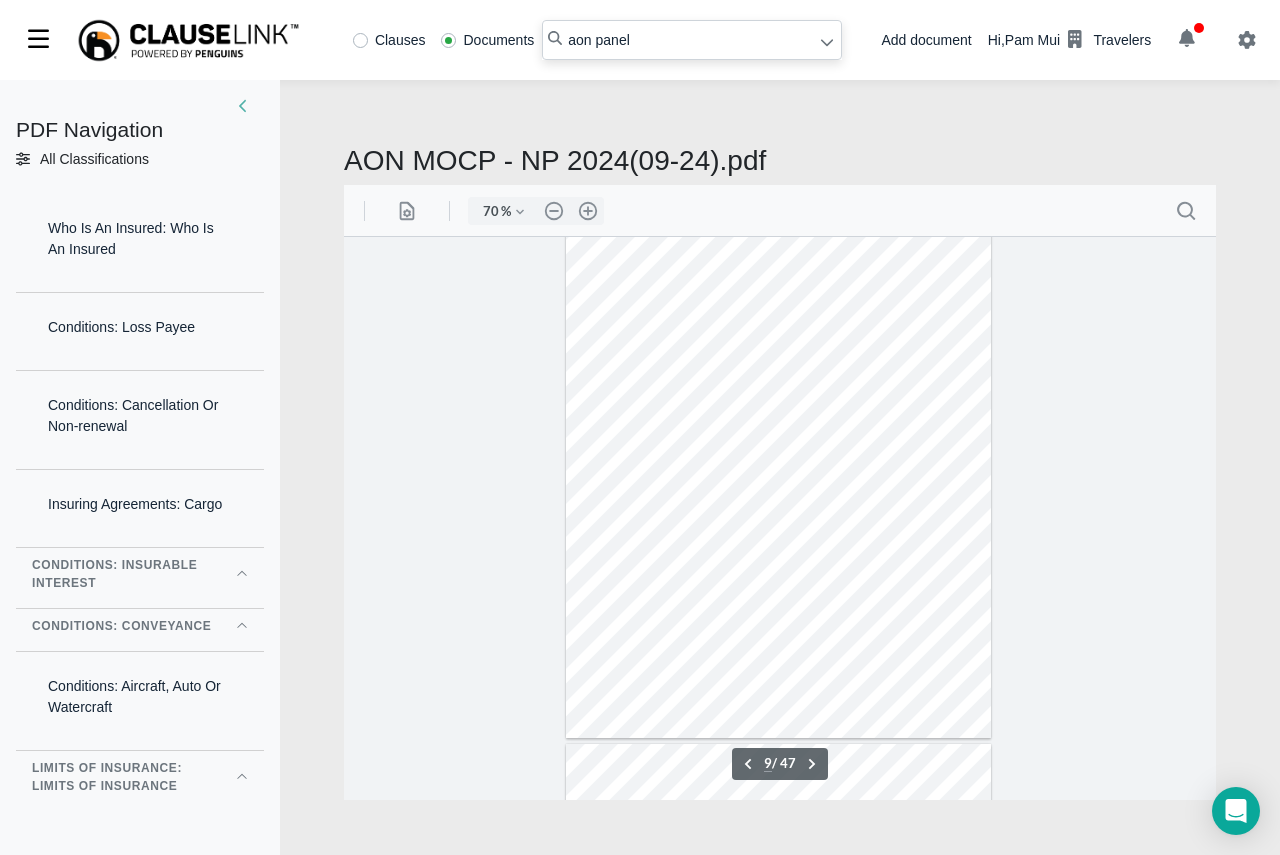 type on "aon panel" 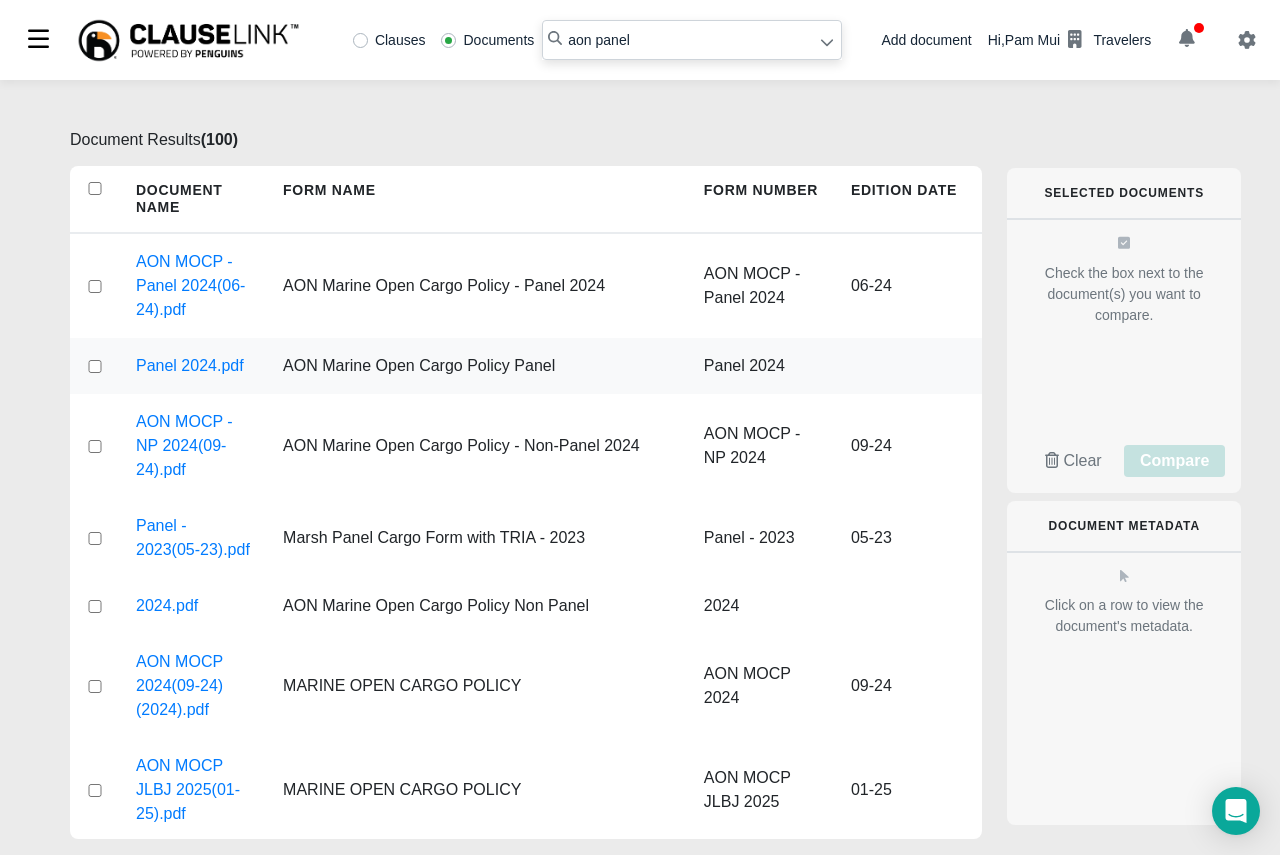 click at bounding box center [95, 366] 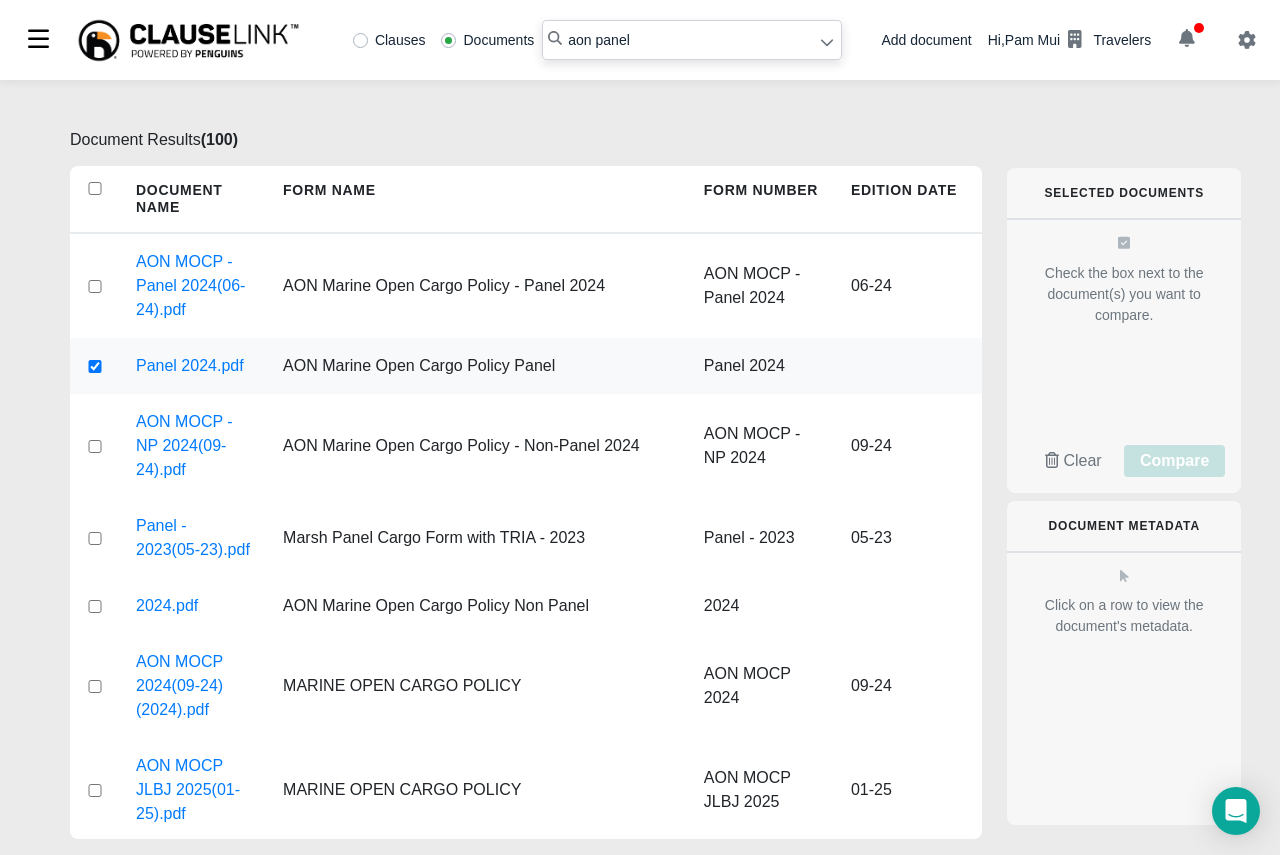 checkbox on "true" 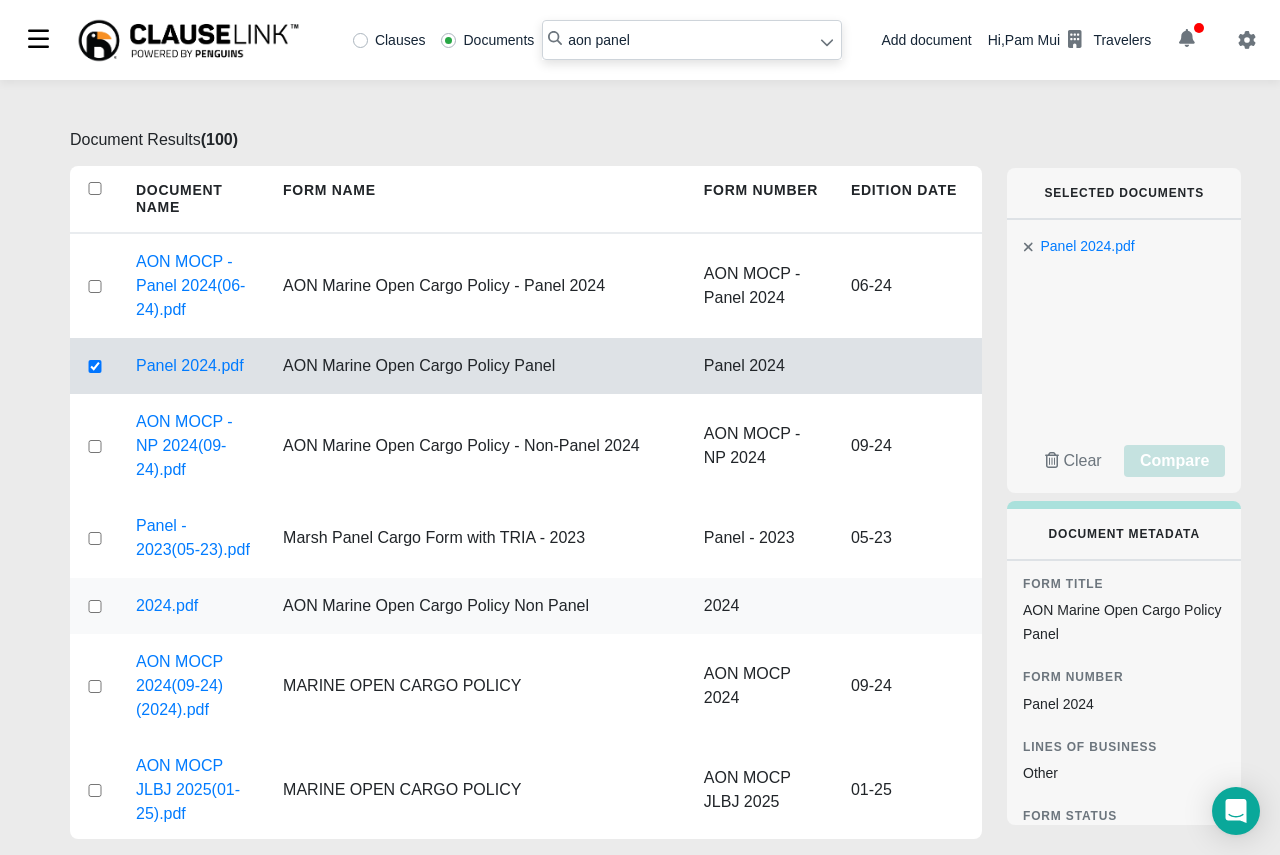 click at bounding box center (95, 606) 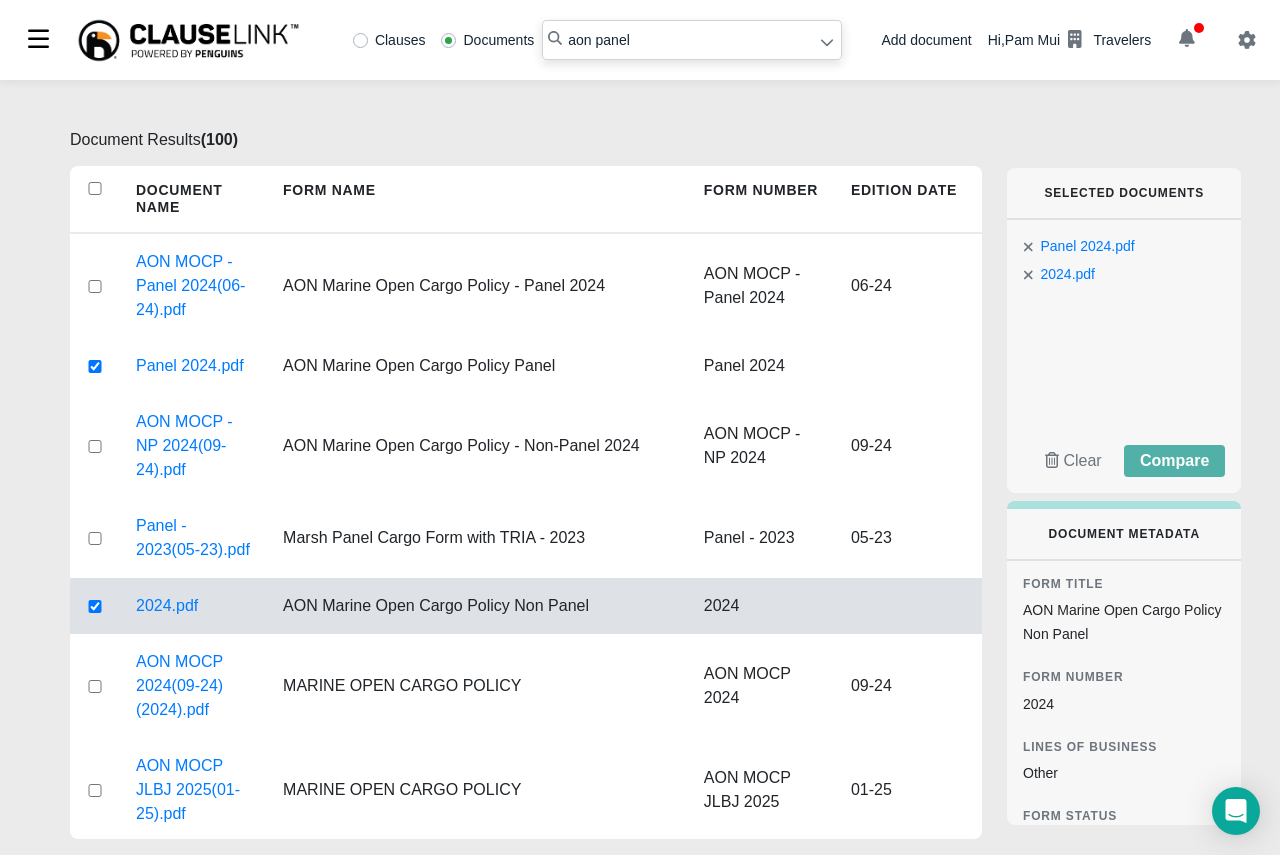 click at bounding box center (95, 606) 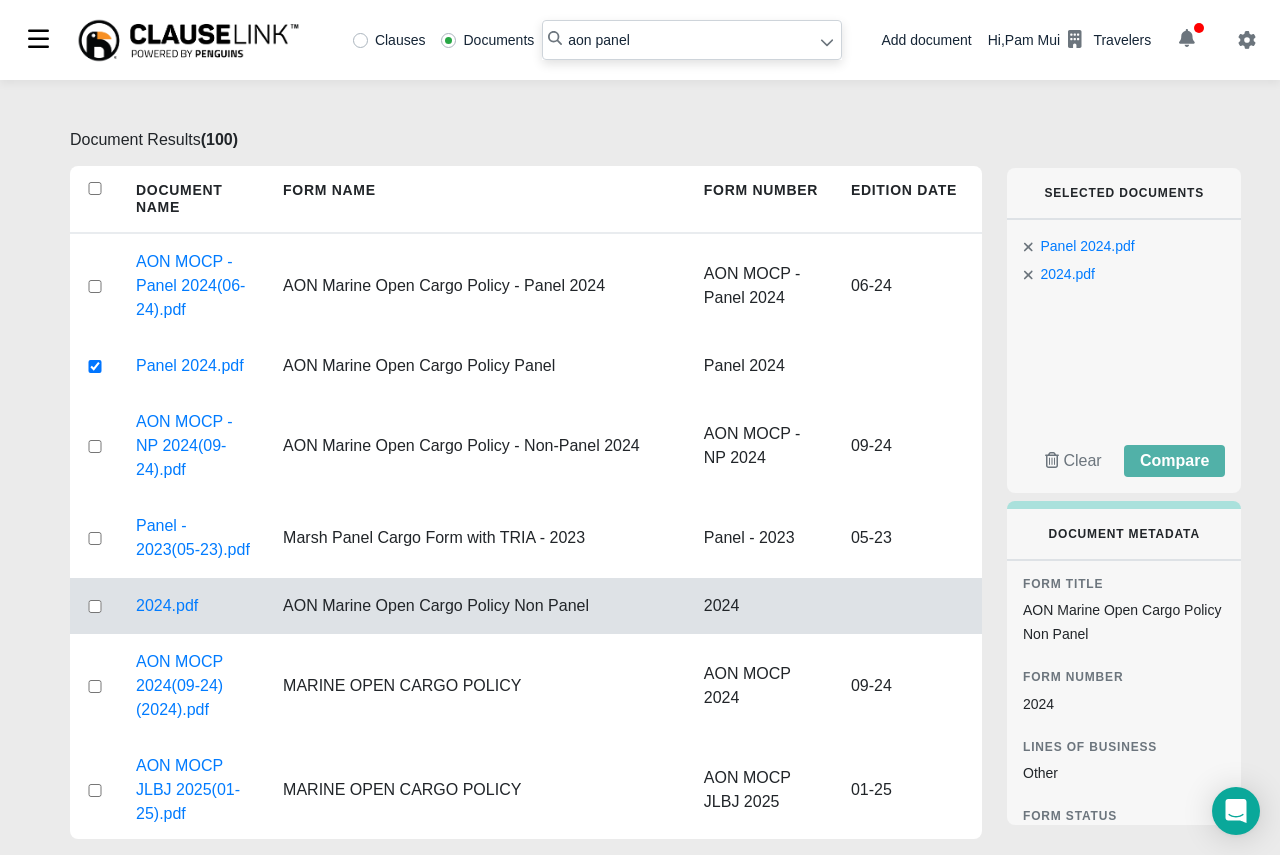 checkbox on "false" 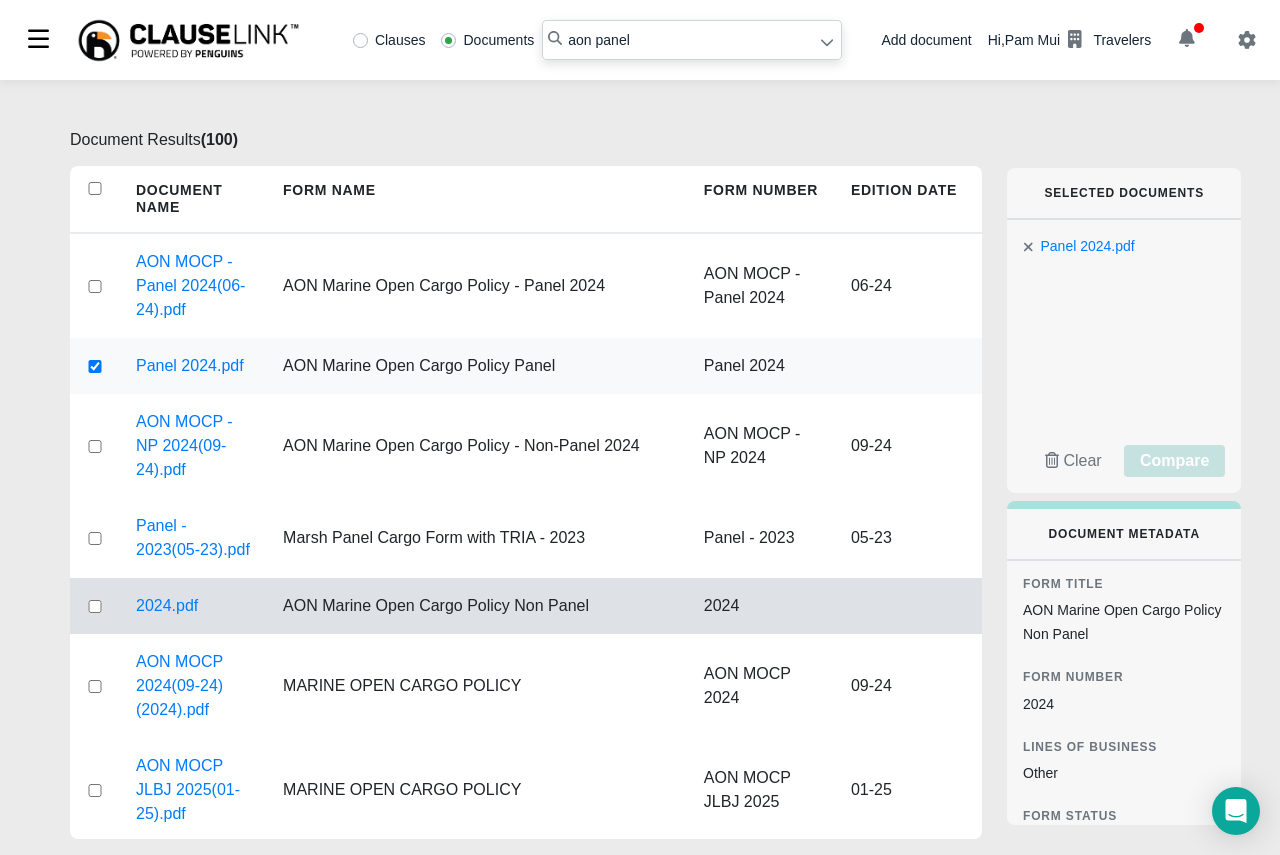 click at bounding box center [95, 366] 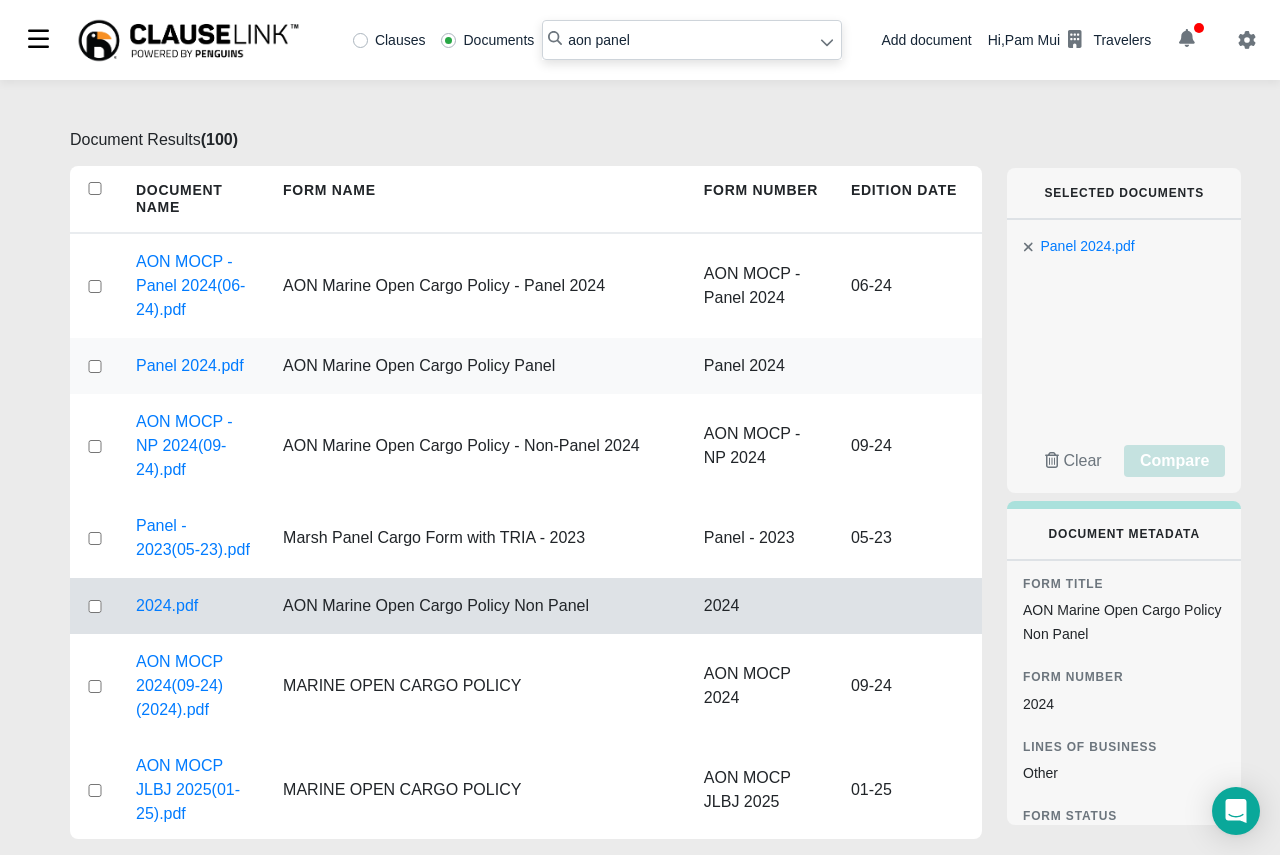 checkbox on "false" 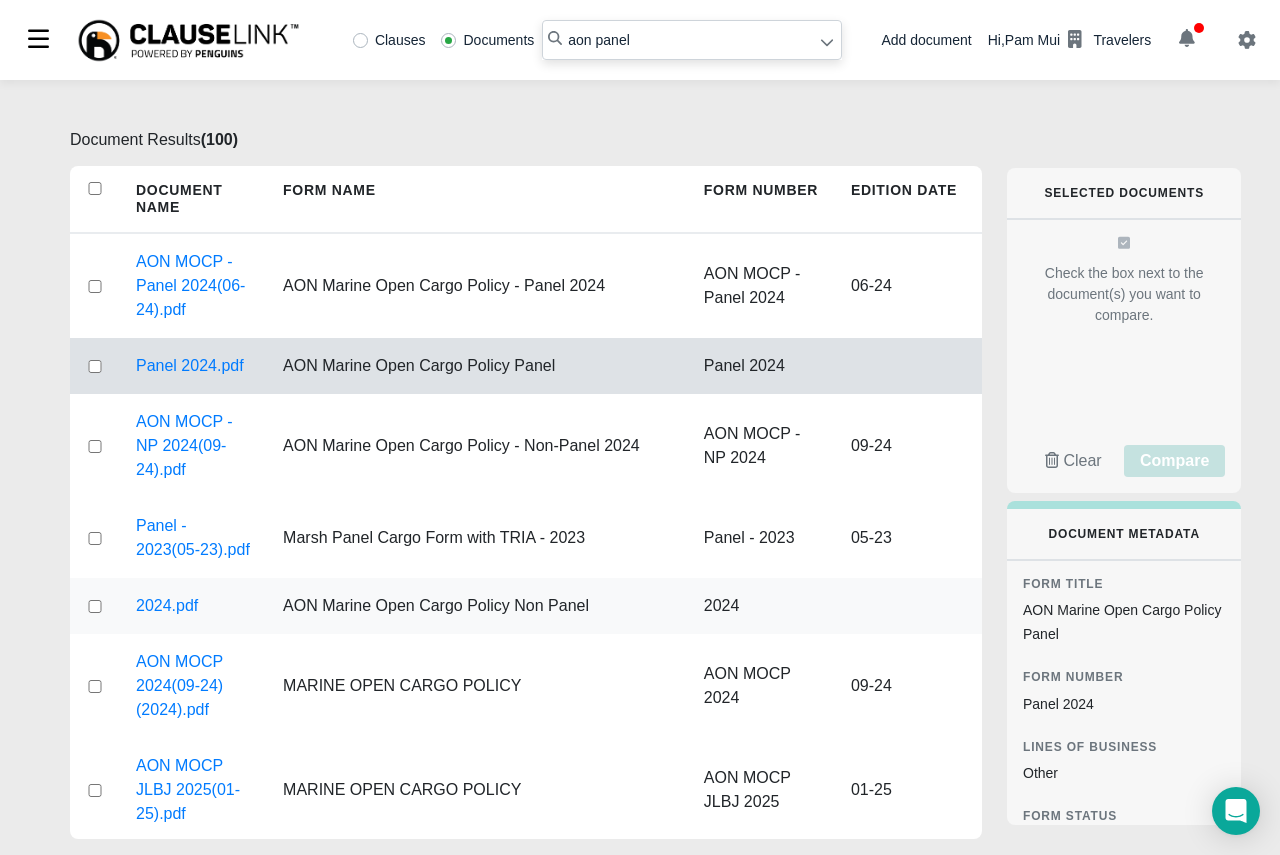 click at bounding box center (95, 606) 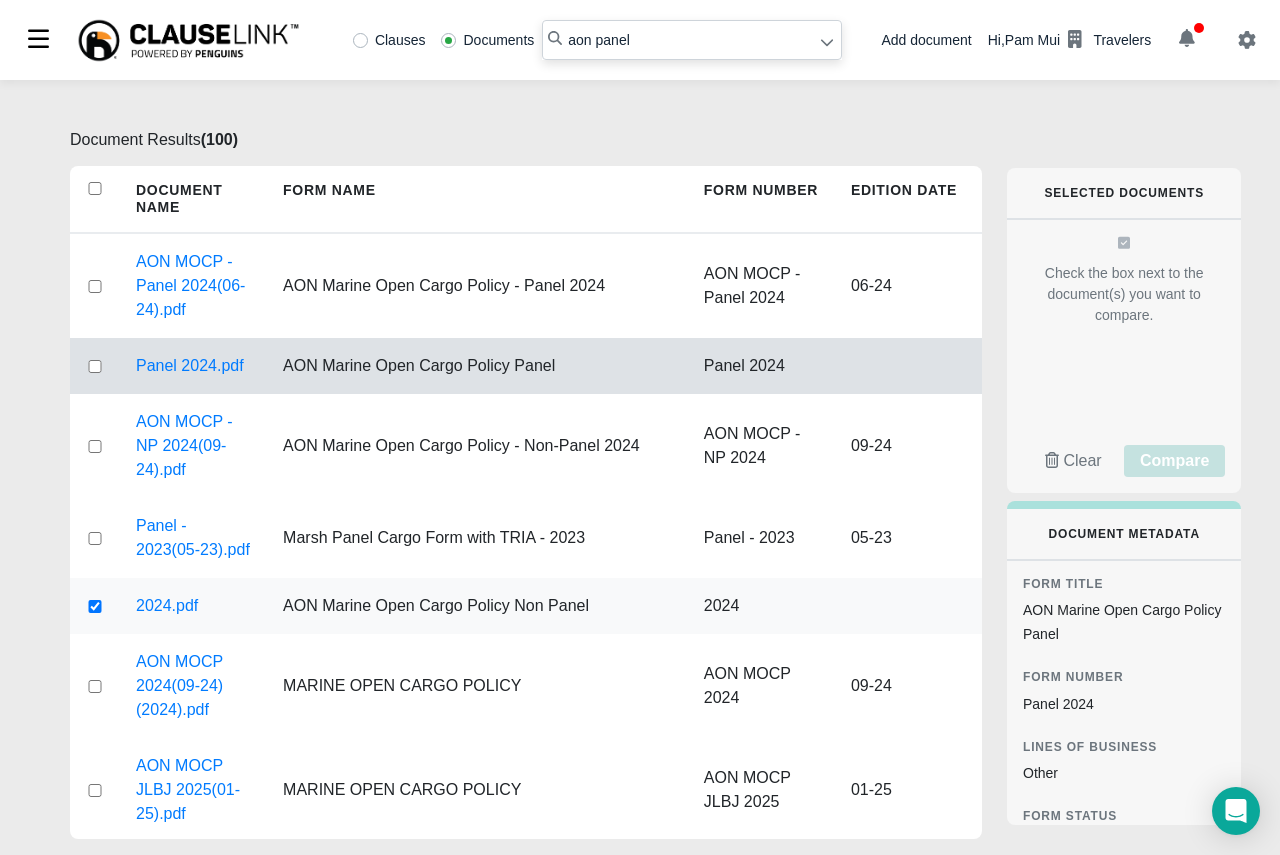 checkbox on "true" 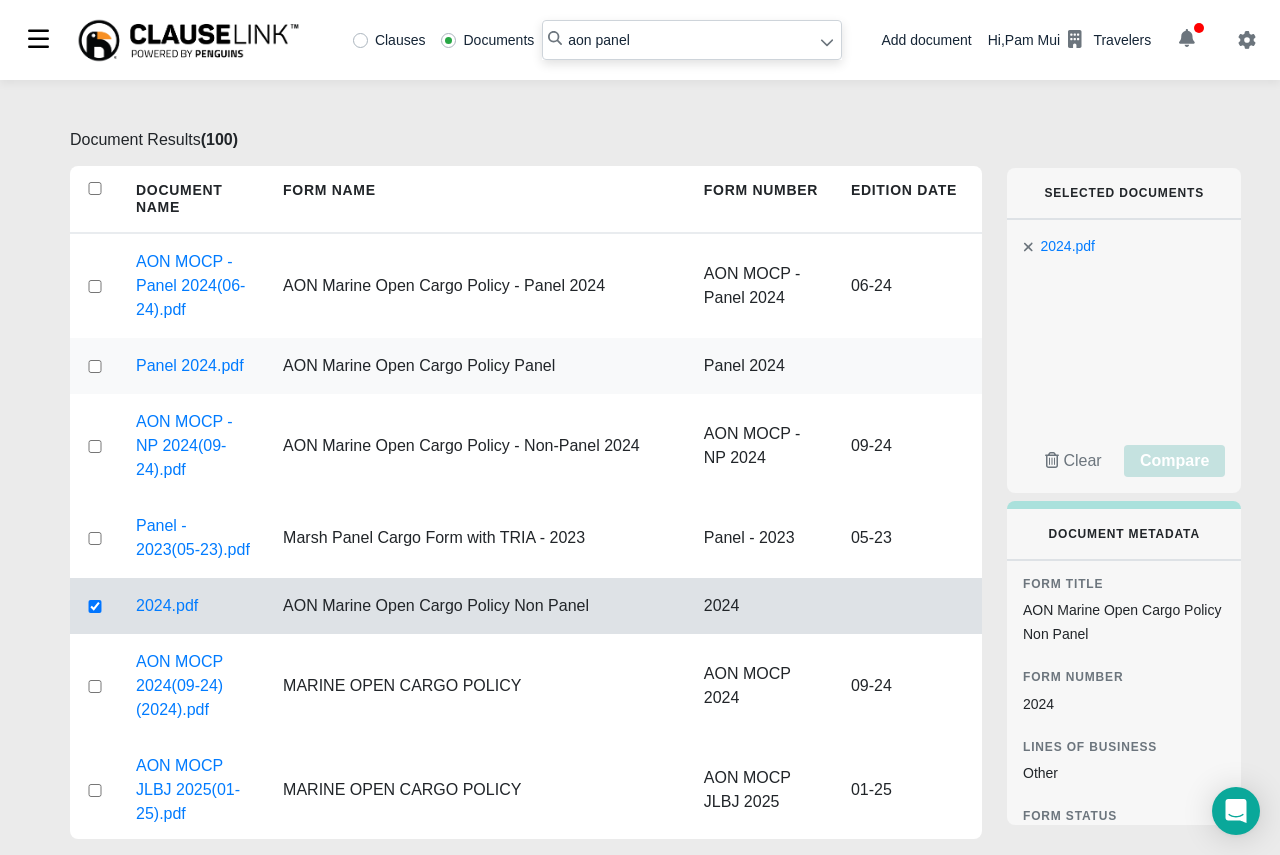 click at bounding box center [95, 366] 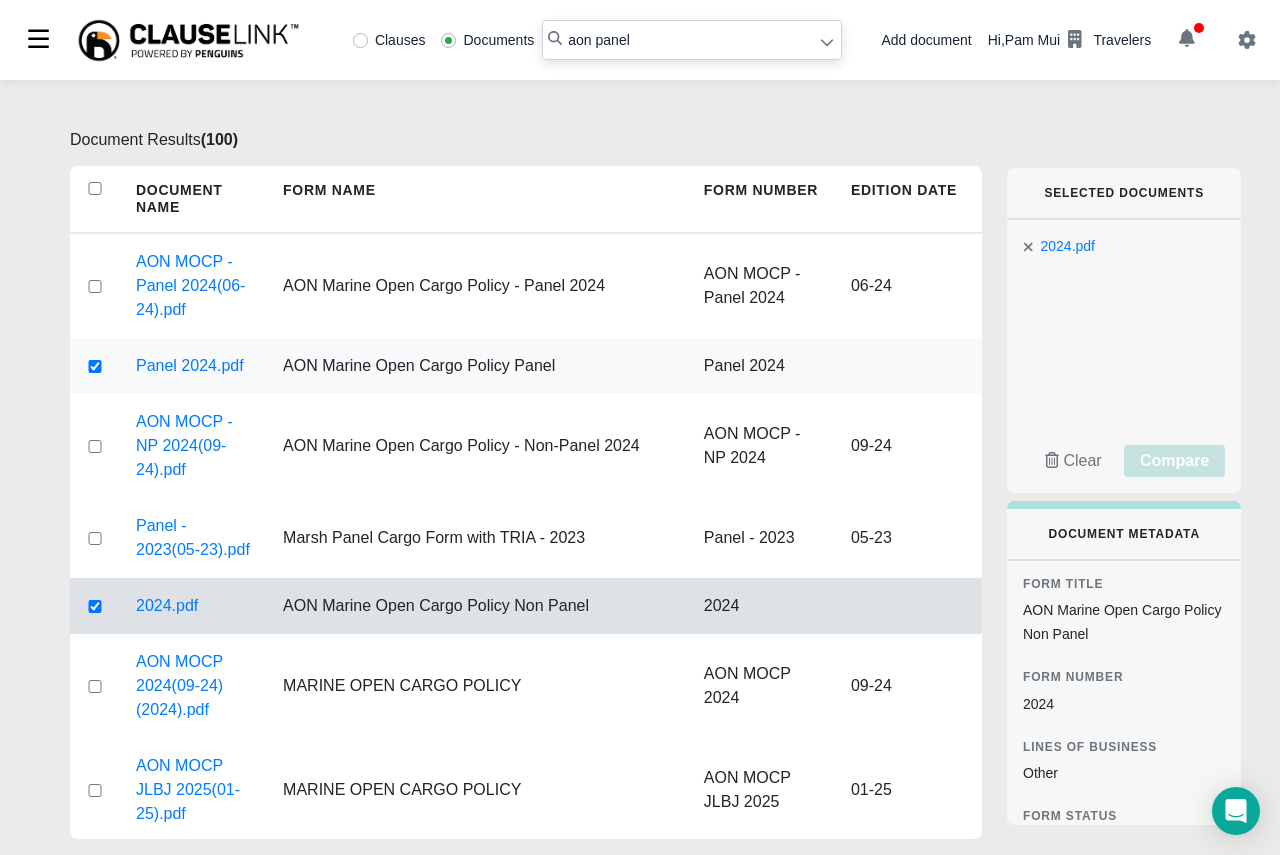 checkbox on "true" 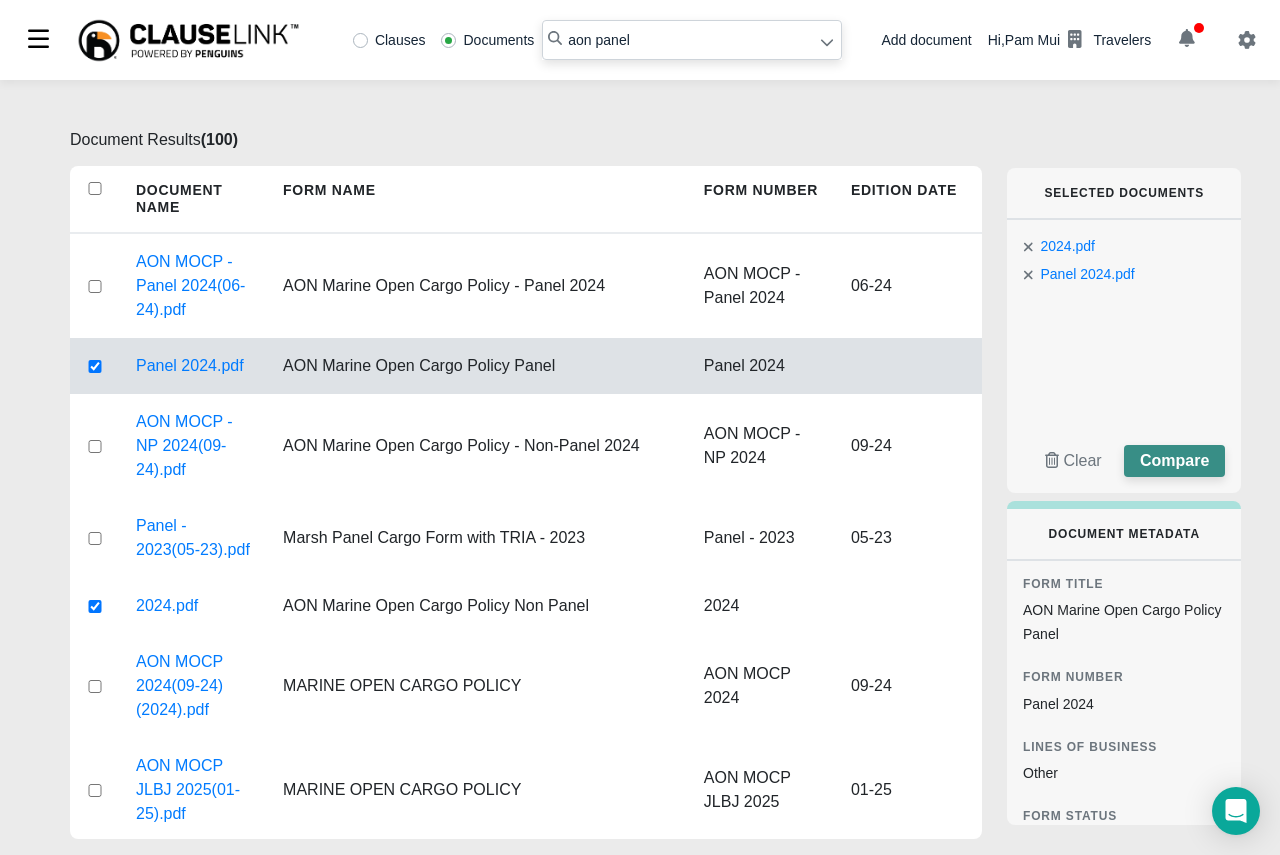 click on "Compare" at bounding box center [1174, 460] 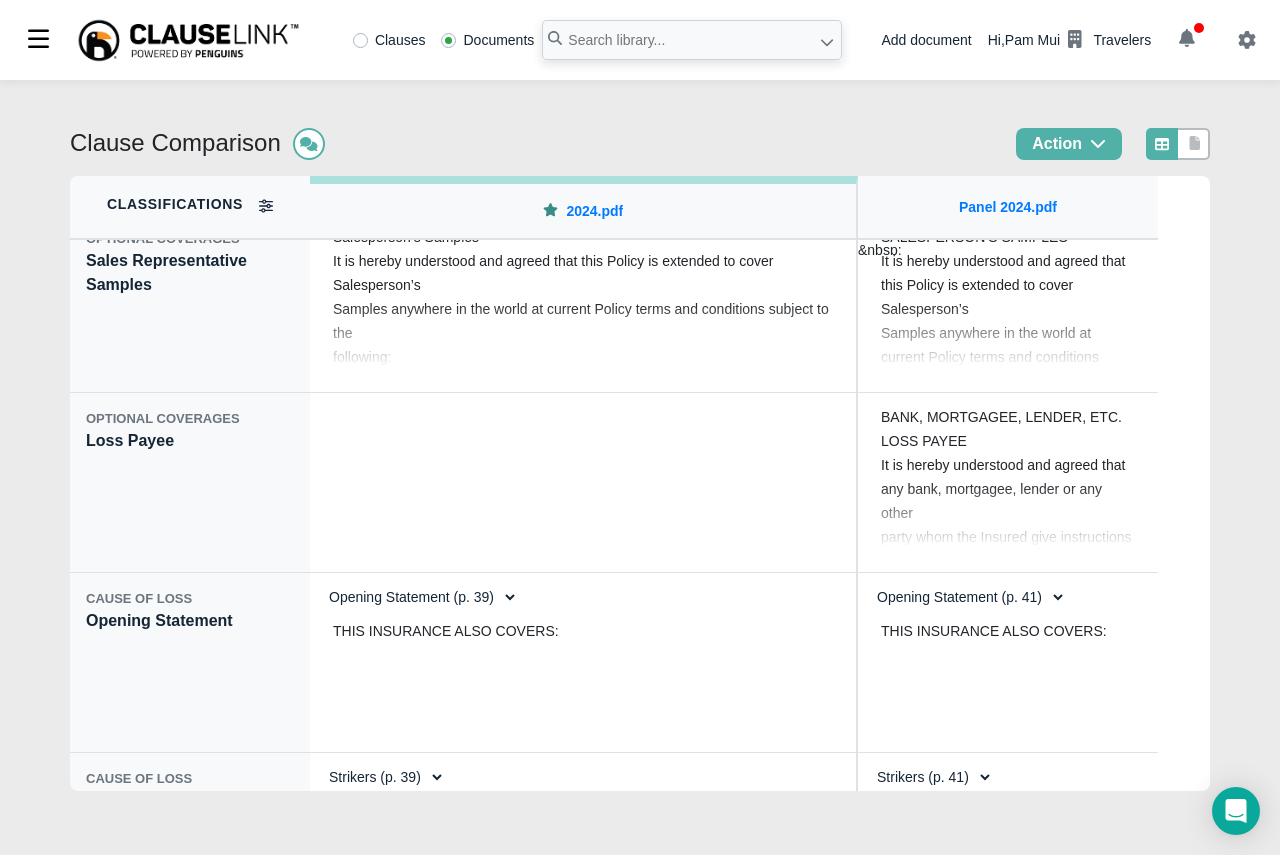 scroll, scrollTop: 18002, scrollLeft: 0, axis: vertical 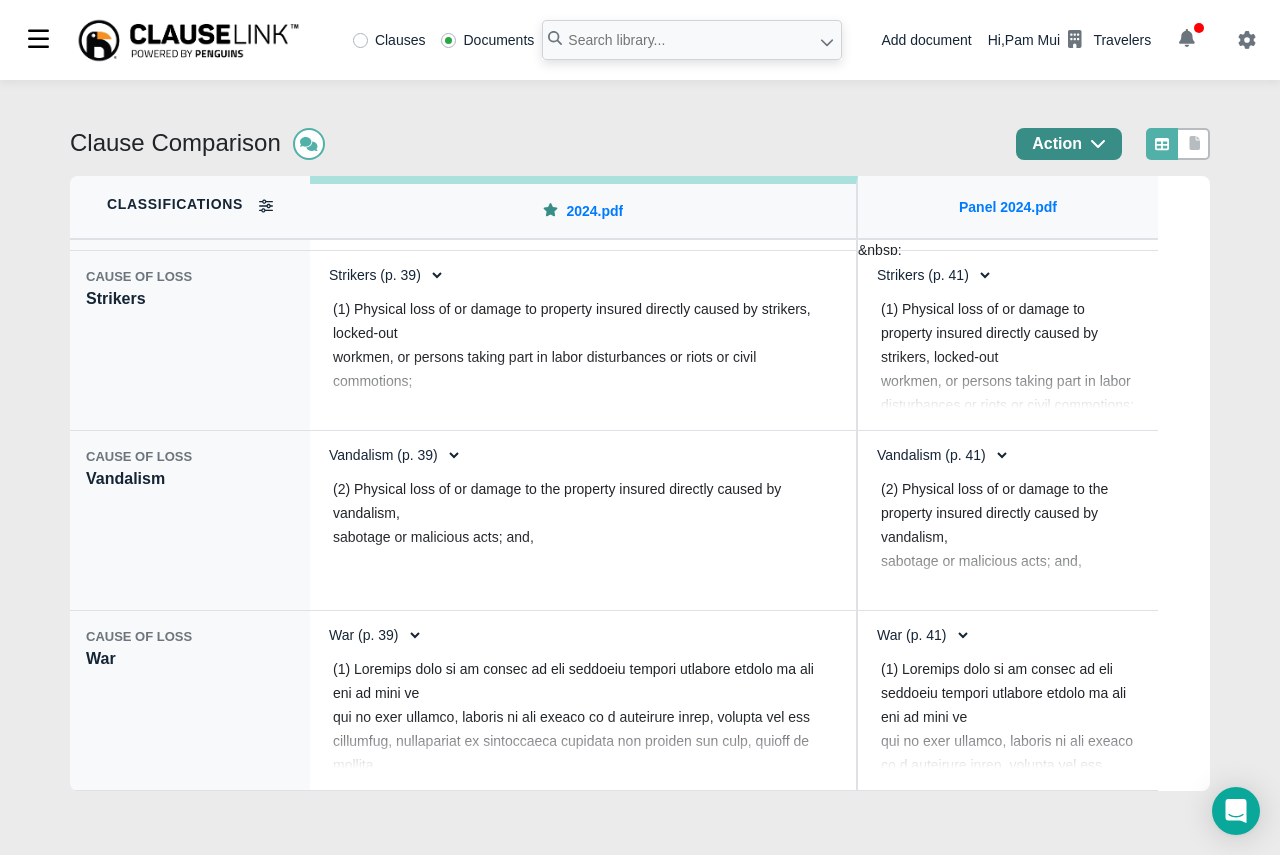 click on "Action" at bounding box center (1069, 144) 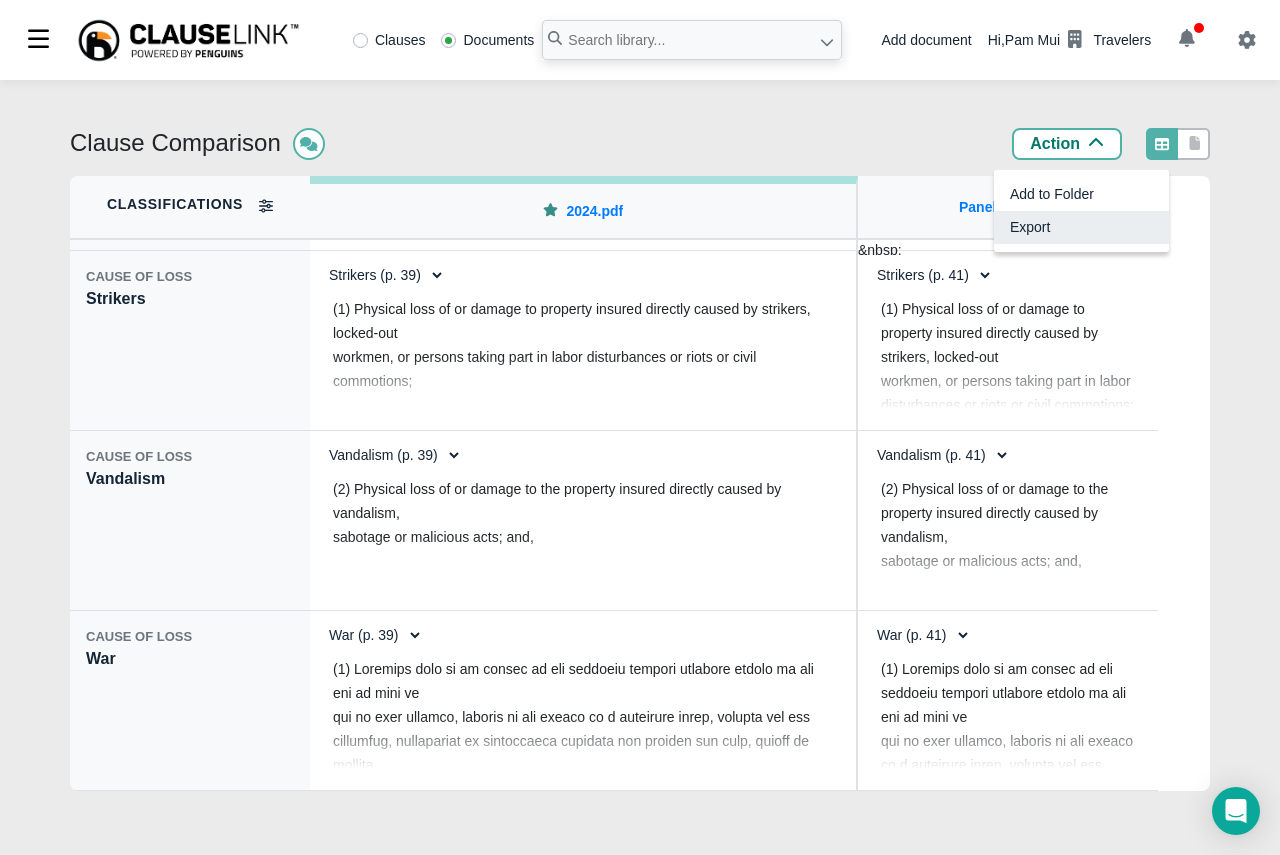 click on "Export" at bounding box center (1081, 227) 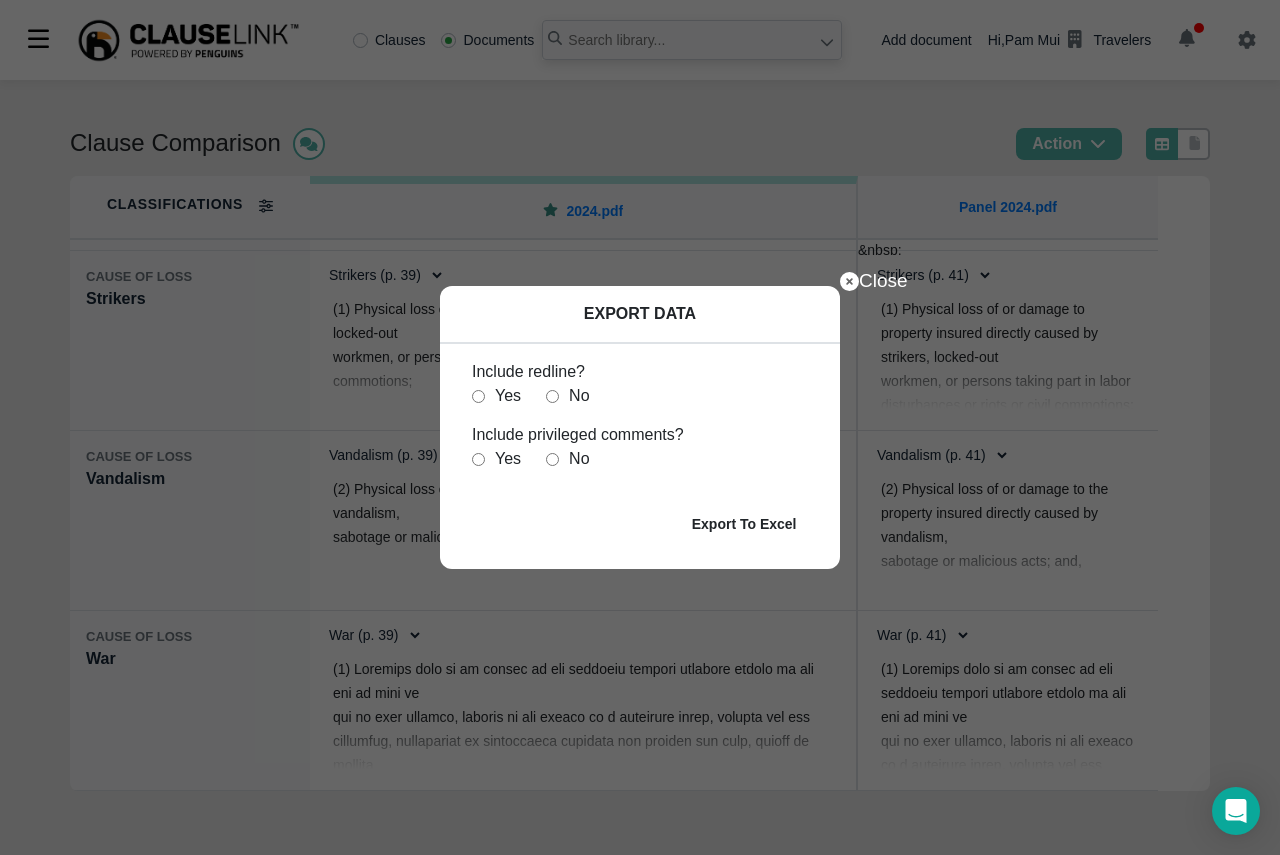 click on "Yes" at bounding box center (496, 396) 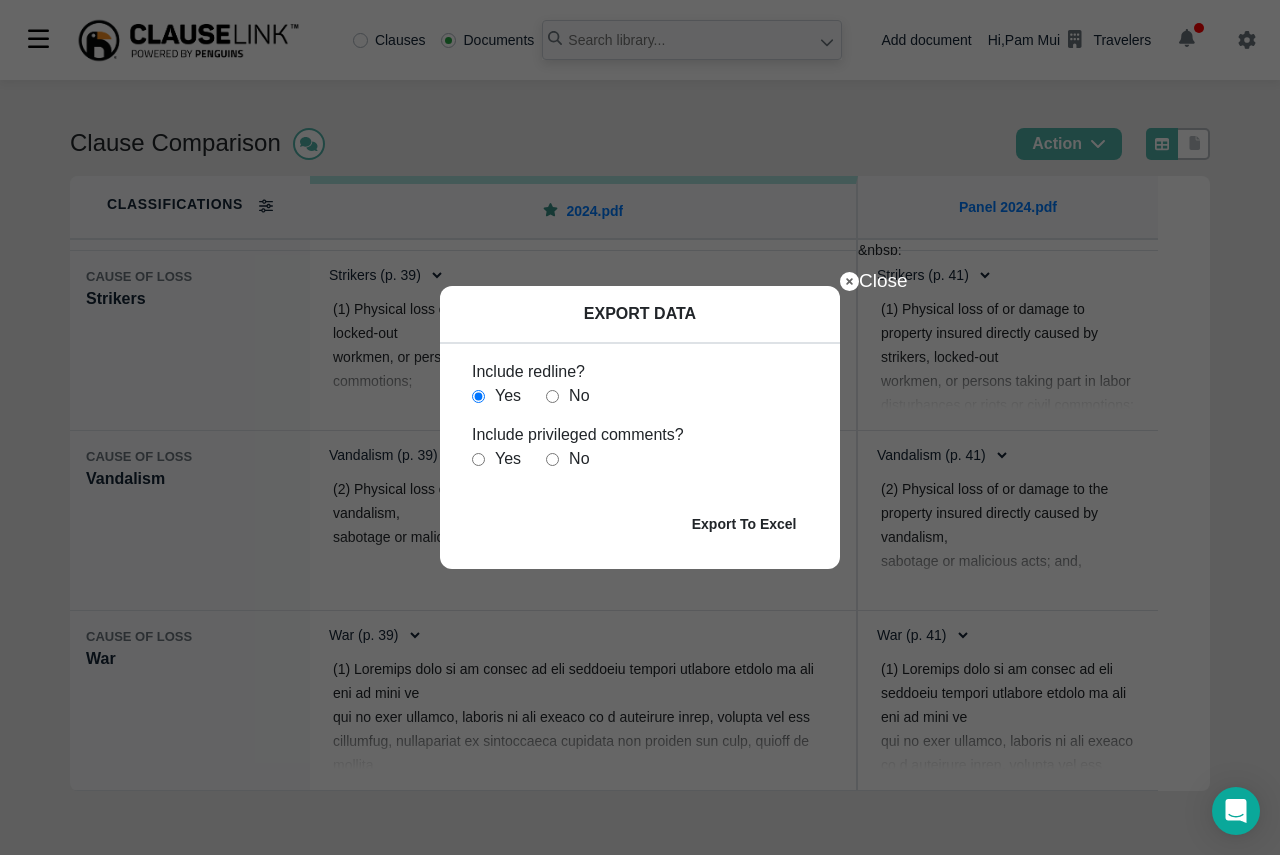 click at bounding box center (552, 459) 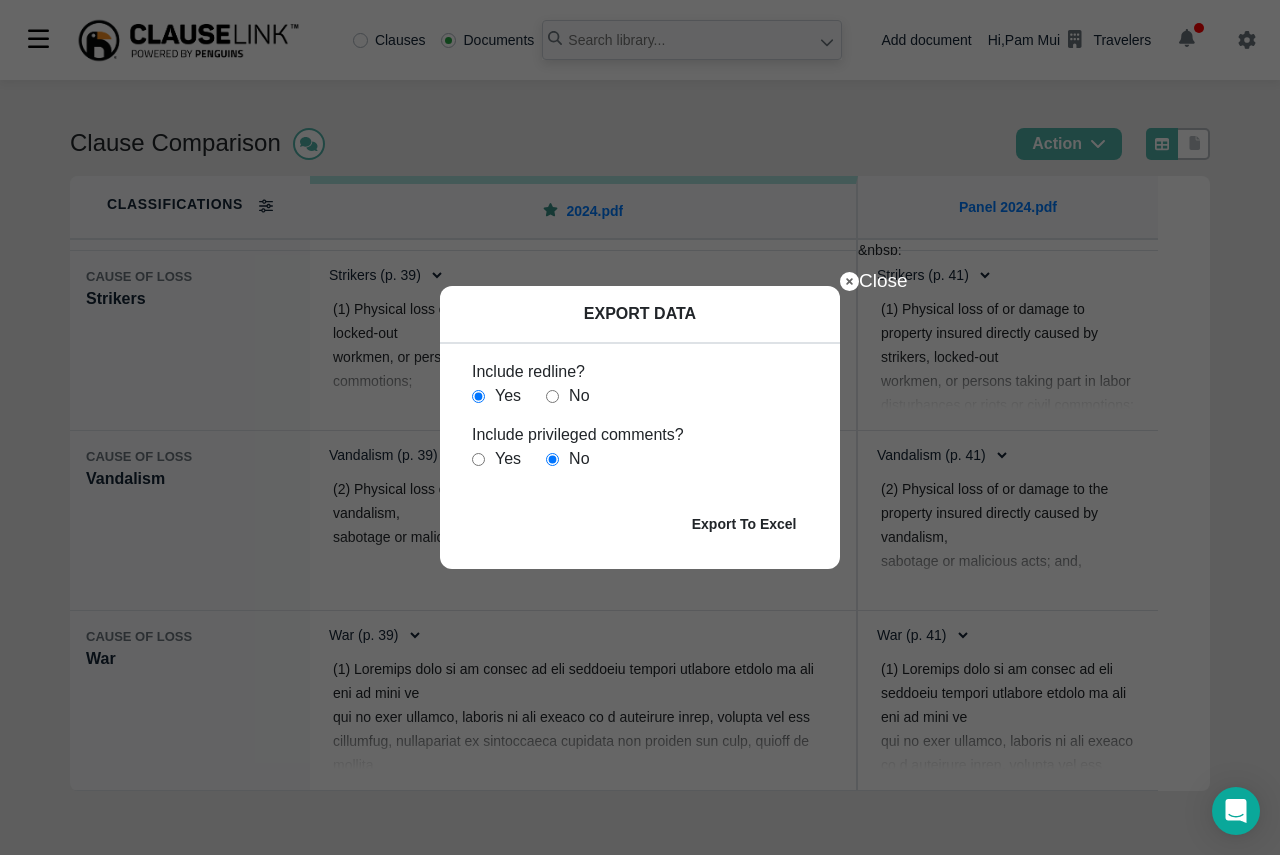 click on "Export To Excel" at bounding box center (744, 524) 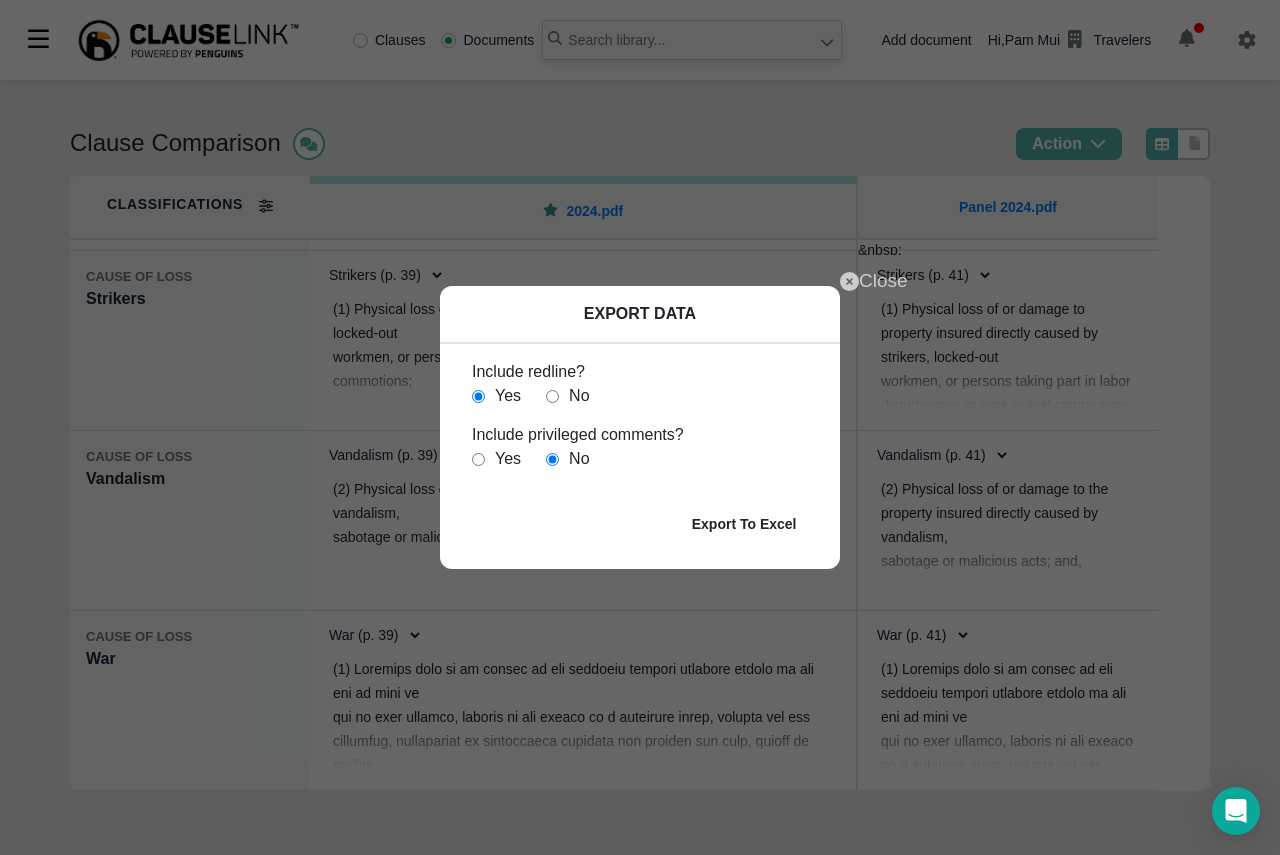 click on "Close" at bounding box center (1040, 281) 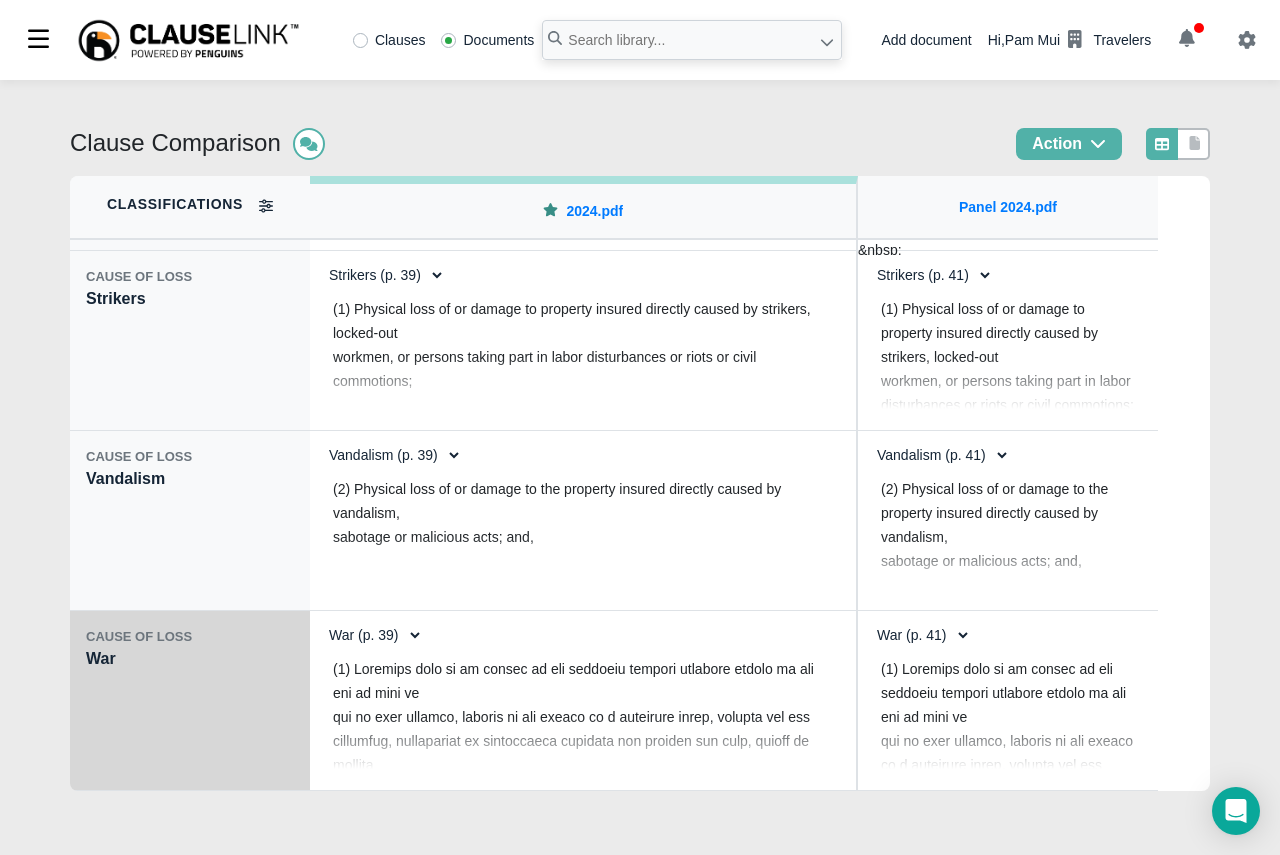 click on "CAUSE OF LOSS War" at bounding box center (190, 701) 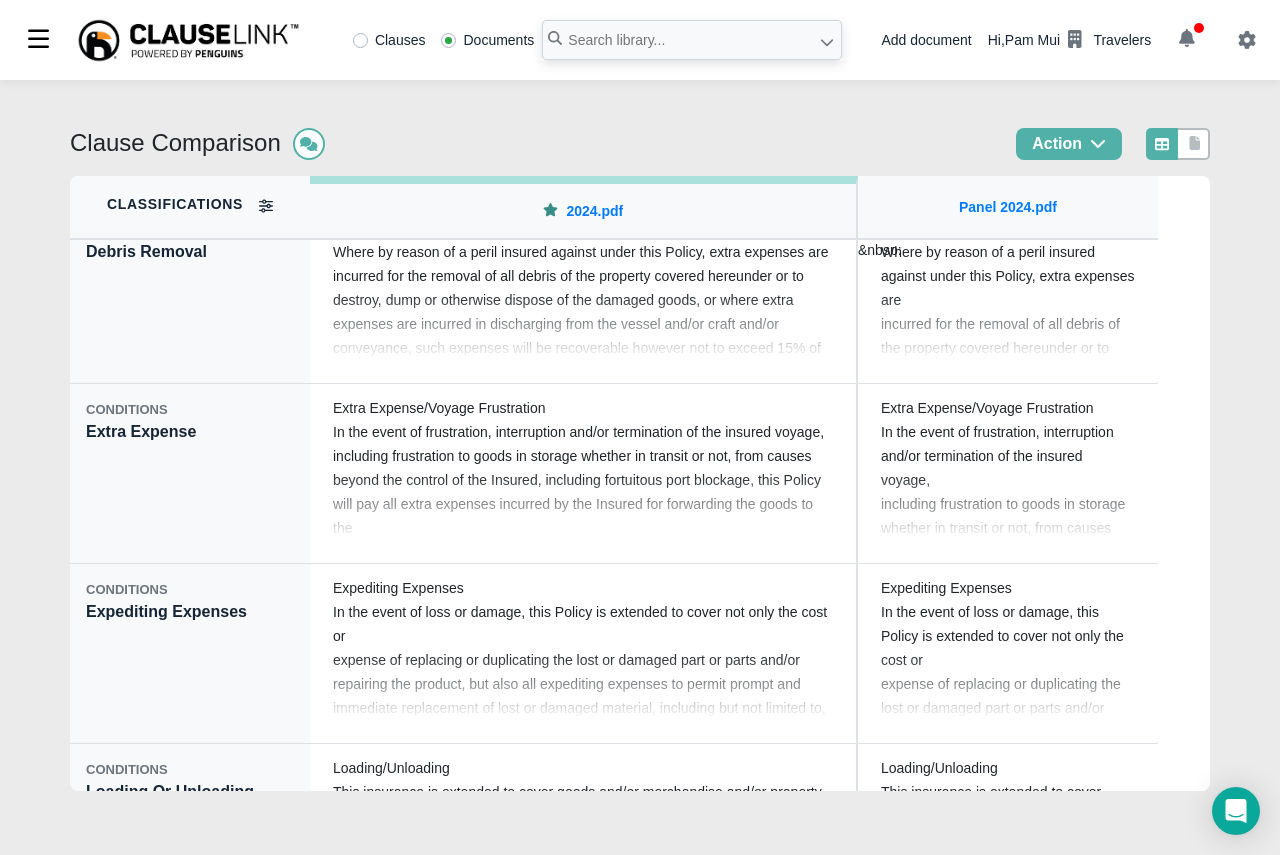 scroll, scrollTop: 8000, scrollLeft: 0, axis: vertical 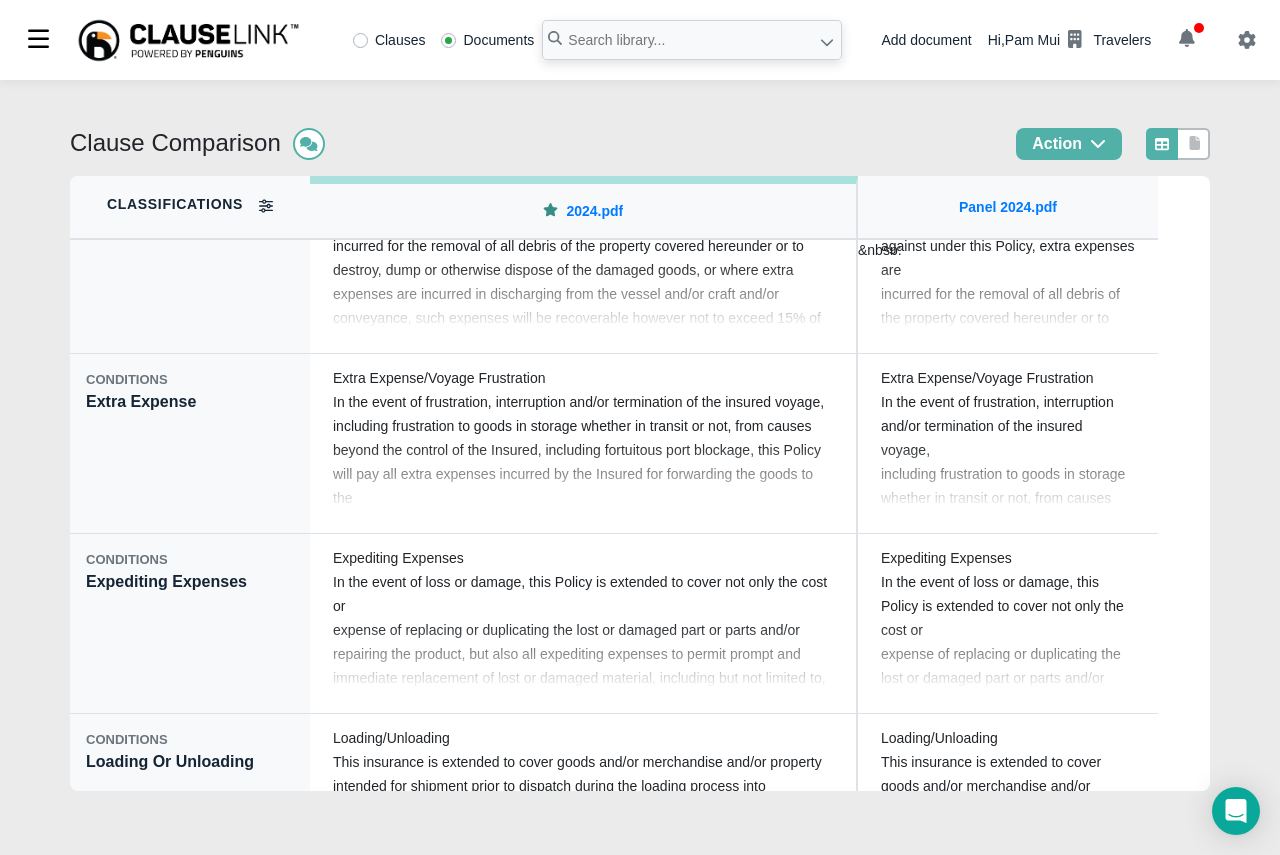 drag, startPoint x: 857, startPoint y: 203, endPoint x: 819, endPoint y: 203, distance: 38 